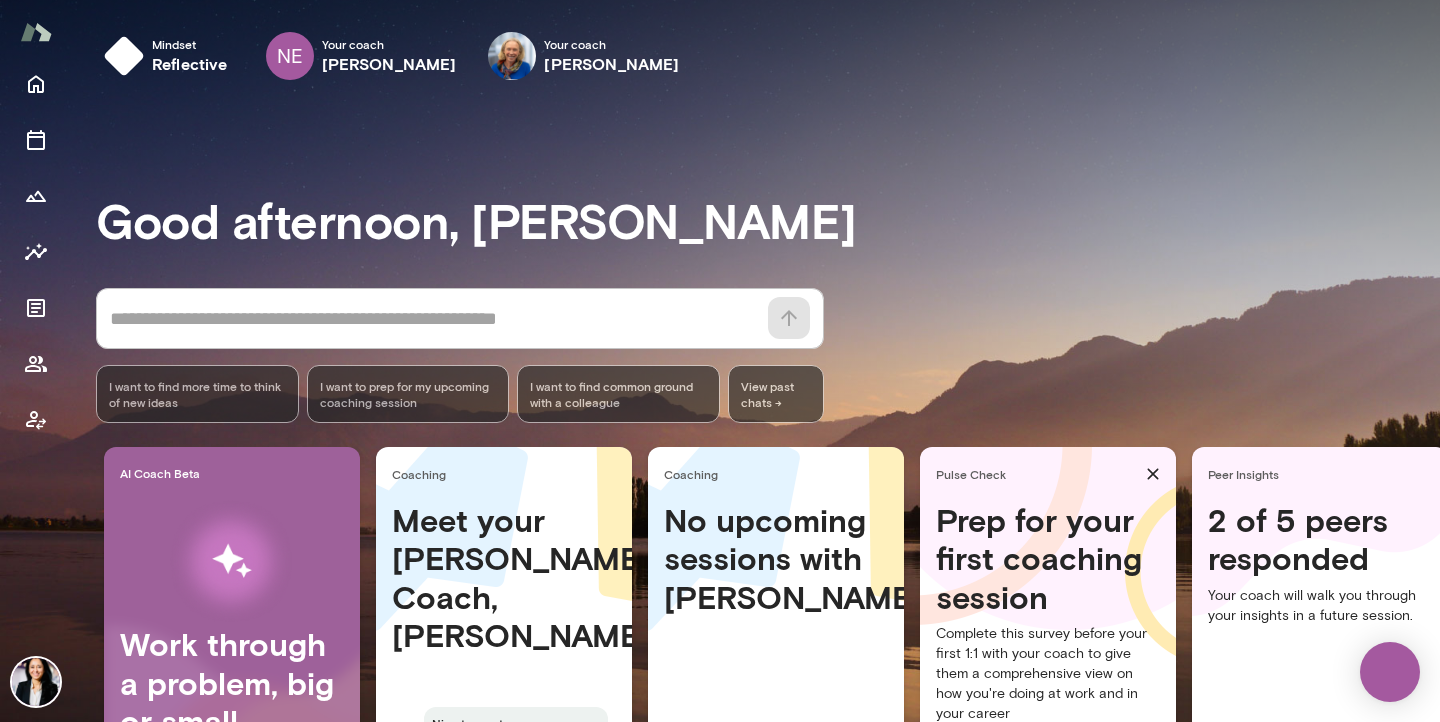 scroll, scrollTop: 0, scrollLeft: 0, axis: both 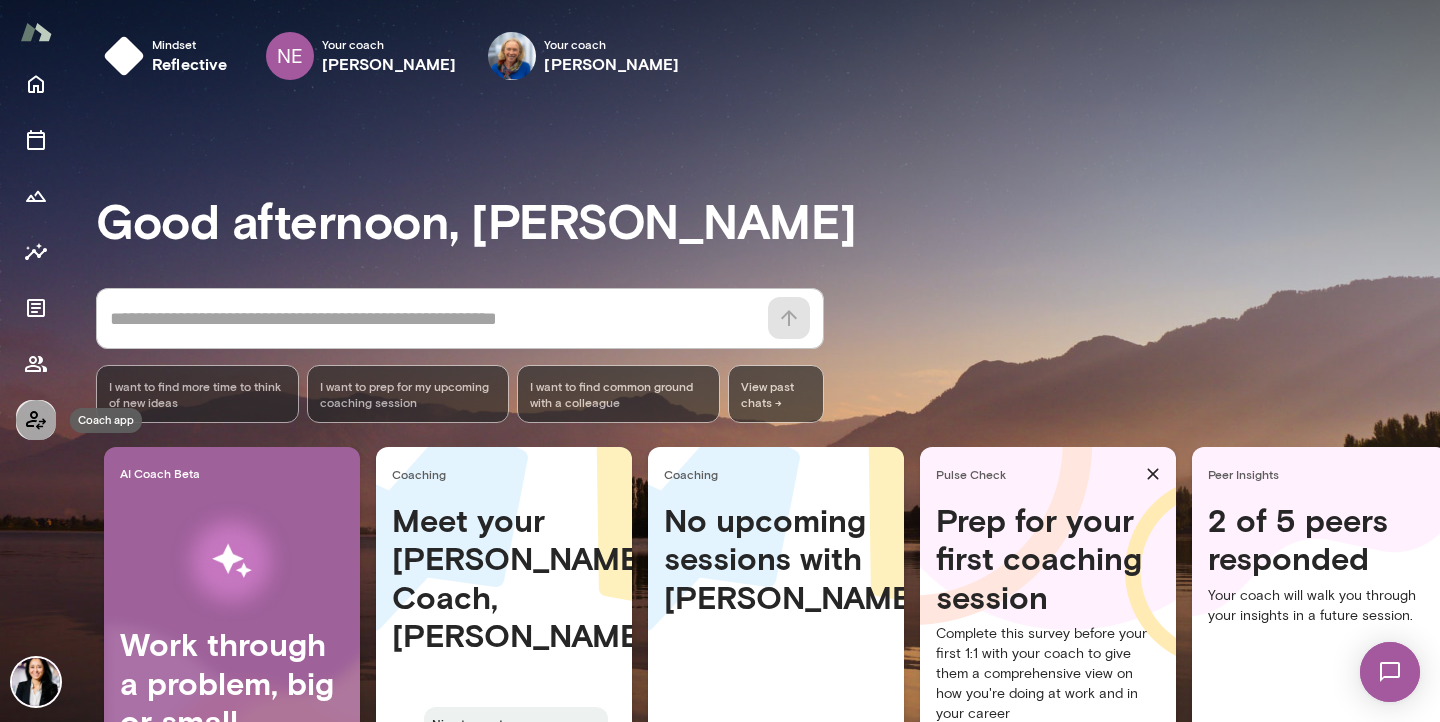 click 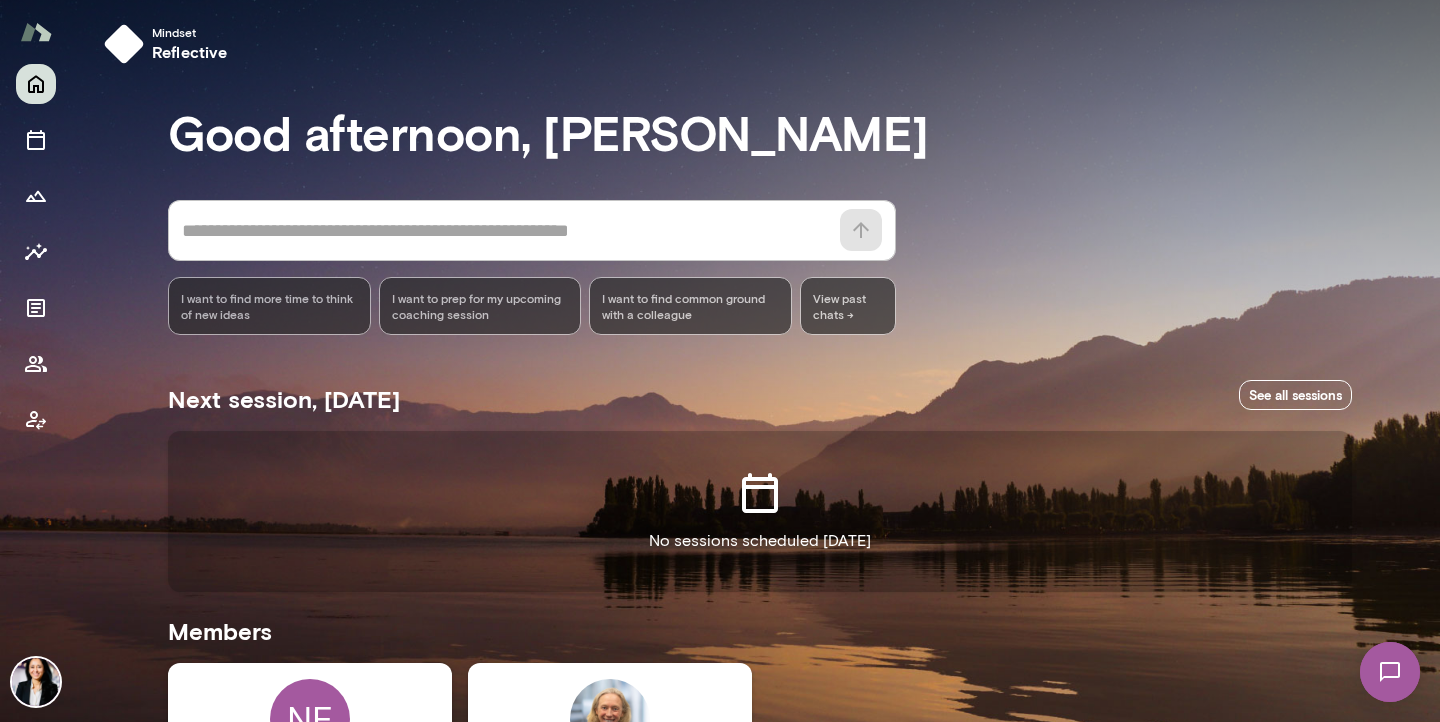 scroll, scrollTop: 0, scrollLeft: 0, axis: both 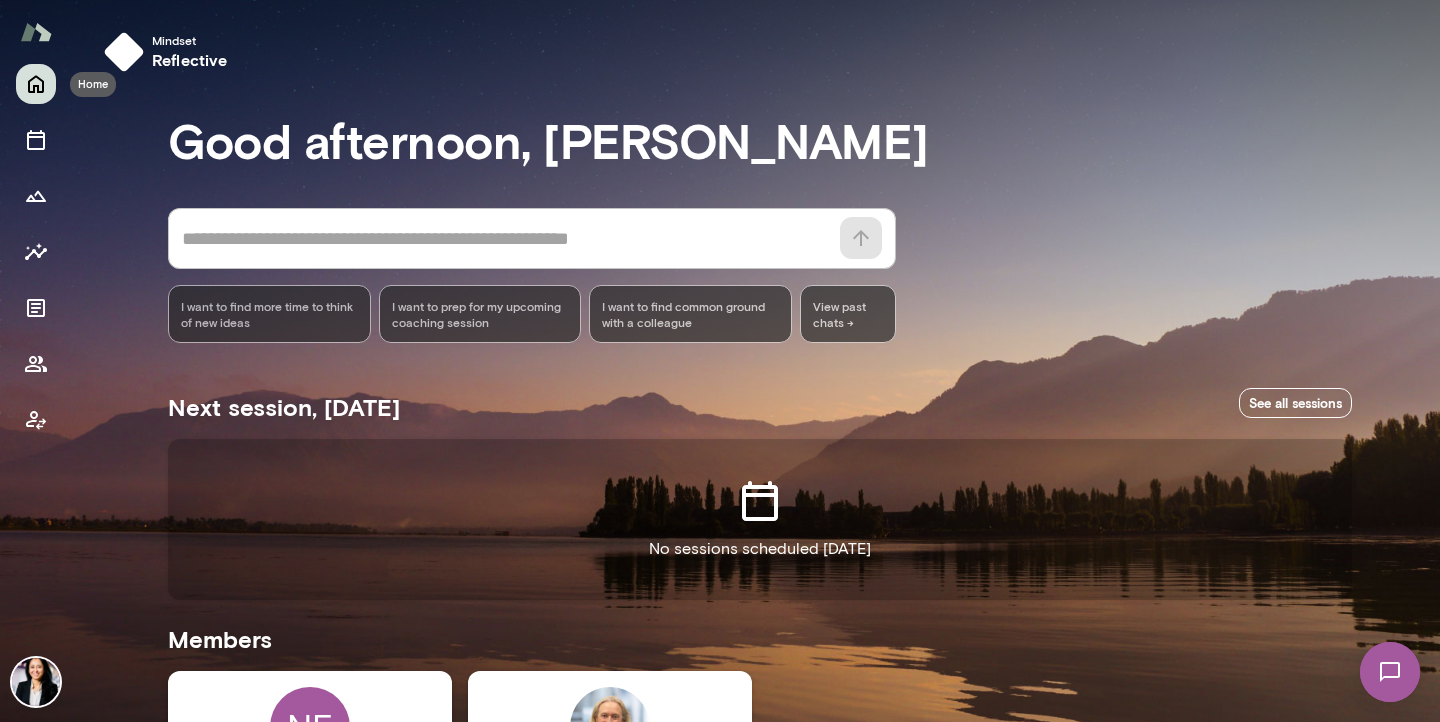 click 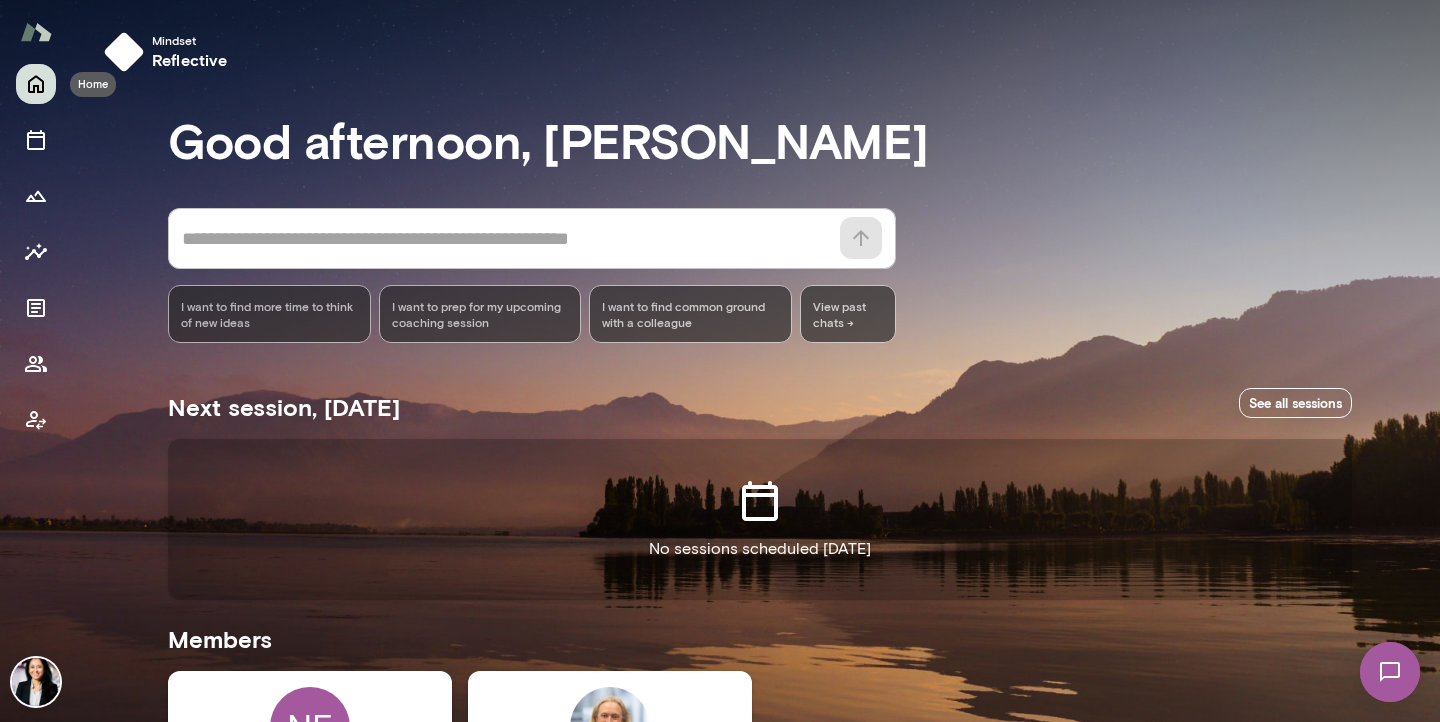 click 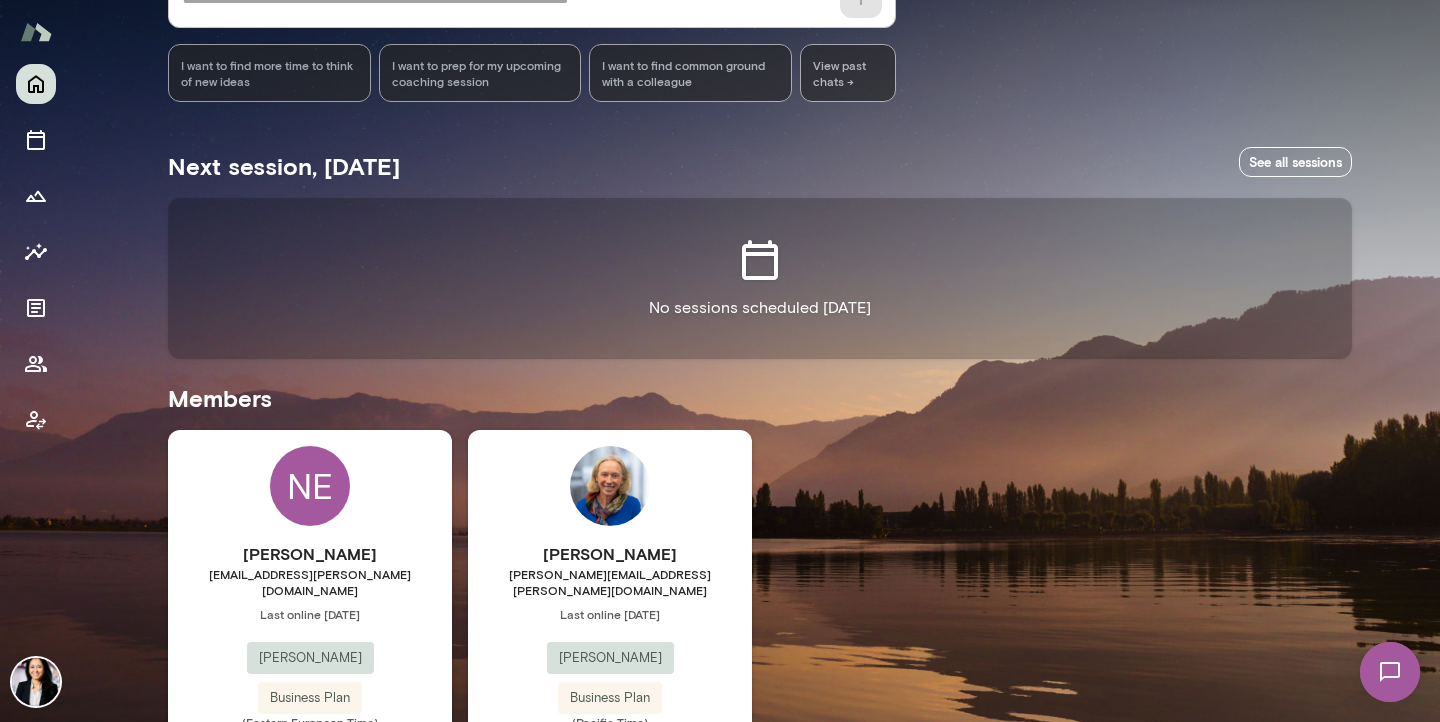 scroll, scrollTop: 286, scrollLeft: 0, axis: vertical 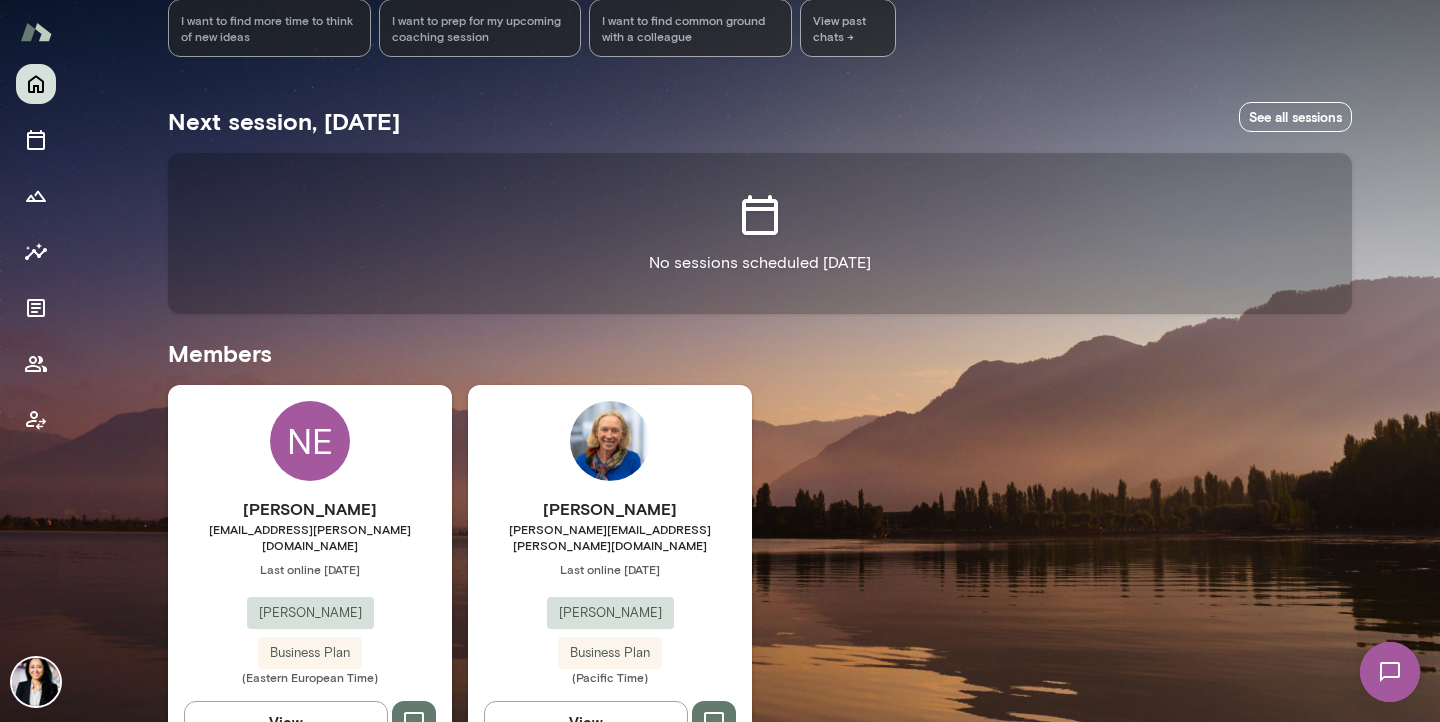 click at bounding box center [36, 682] 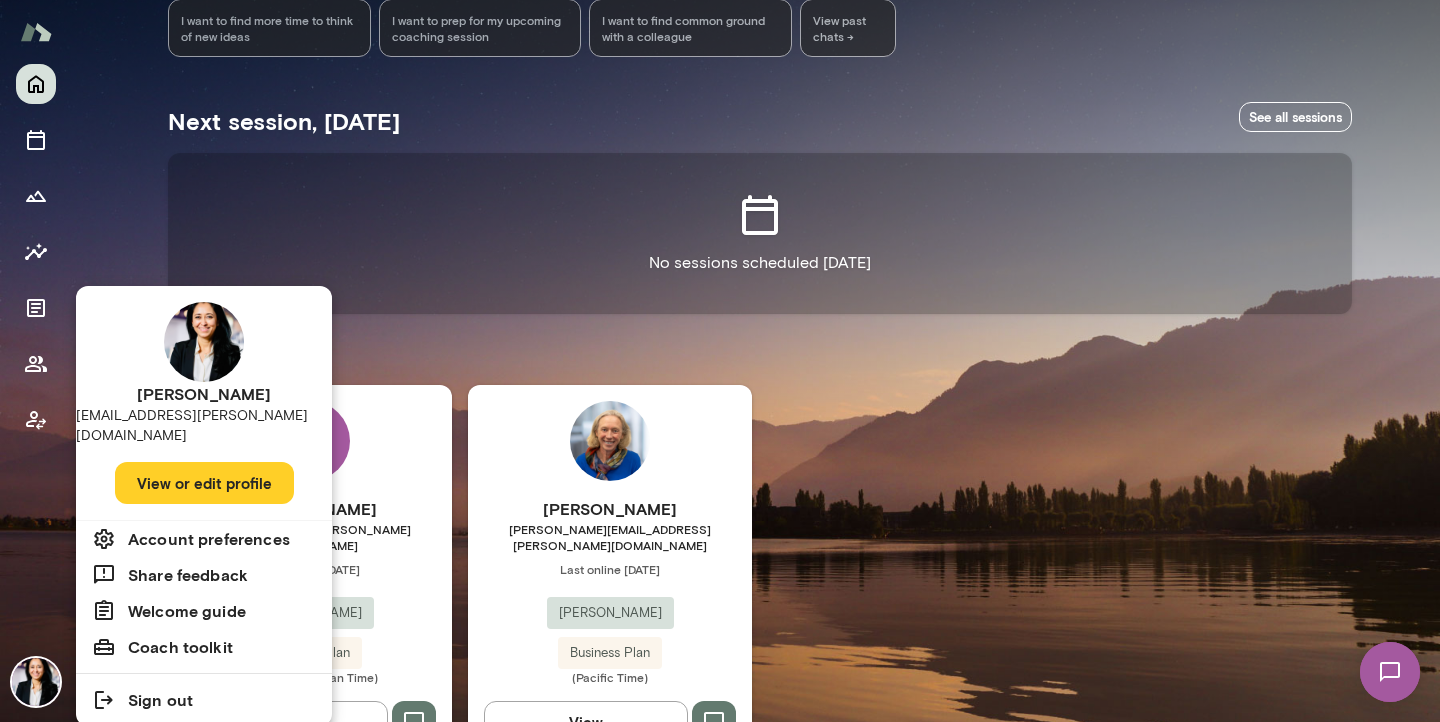 click on "View or edit profile" at bounding box center [204, 483] 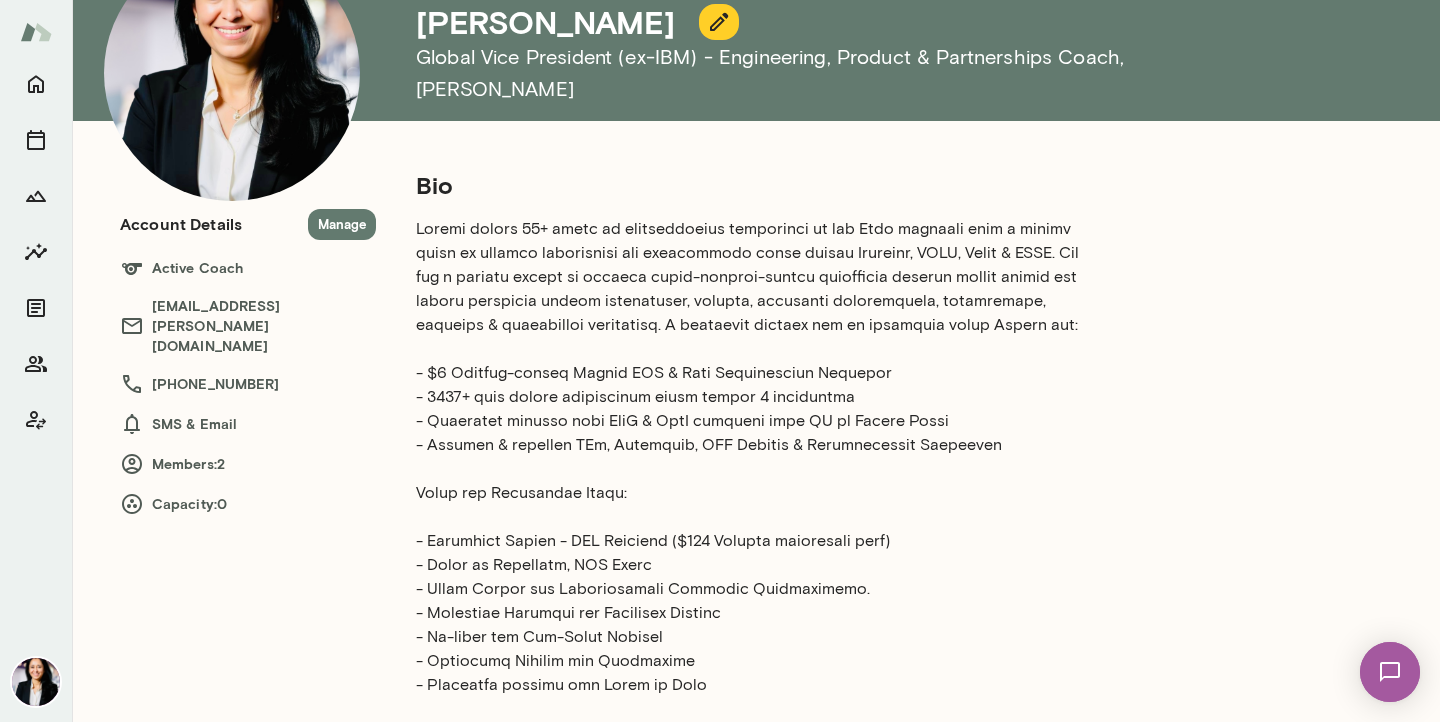 scroll, scrollTop: 130, scrollLeft: 0, axis: vertical 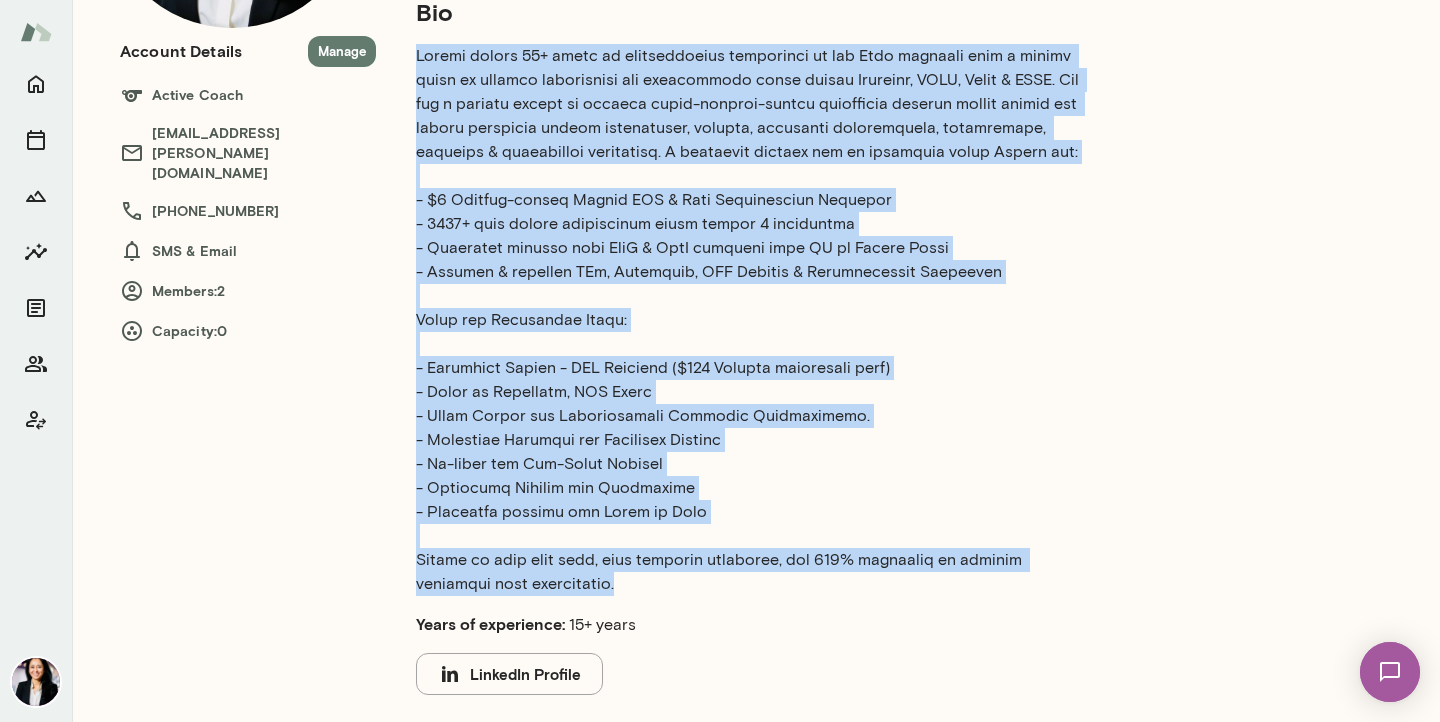 drag, startPoint x: 417, startPoint y: 236, endPoint x: 677, endPoint y: 594, distance: 442.45227 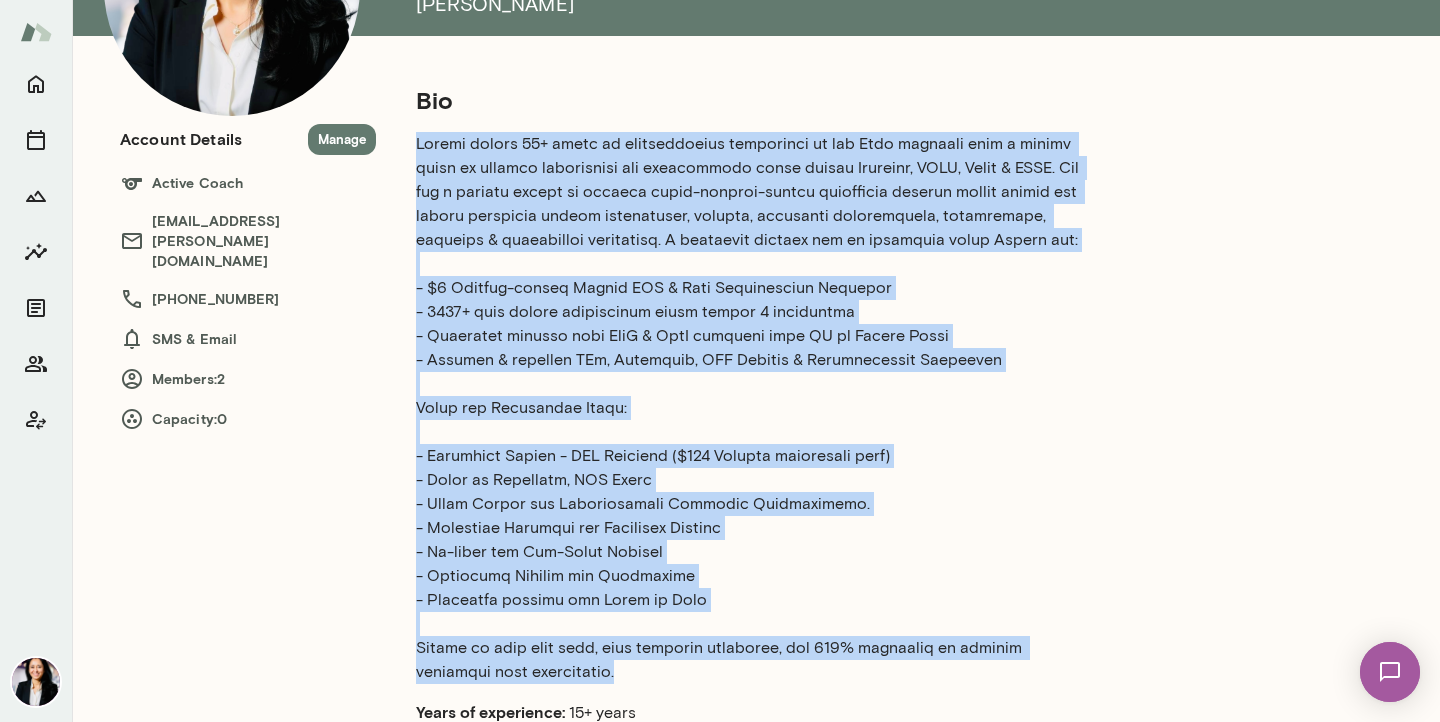 scroll, scrollTop: 0, scrollLeft: 0, axis: both 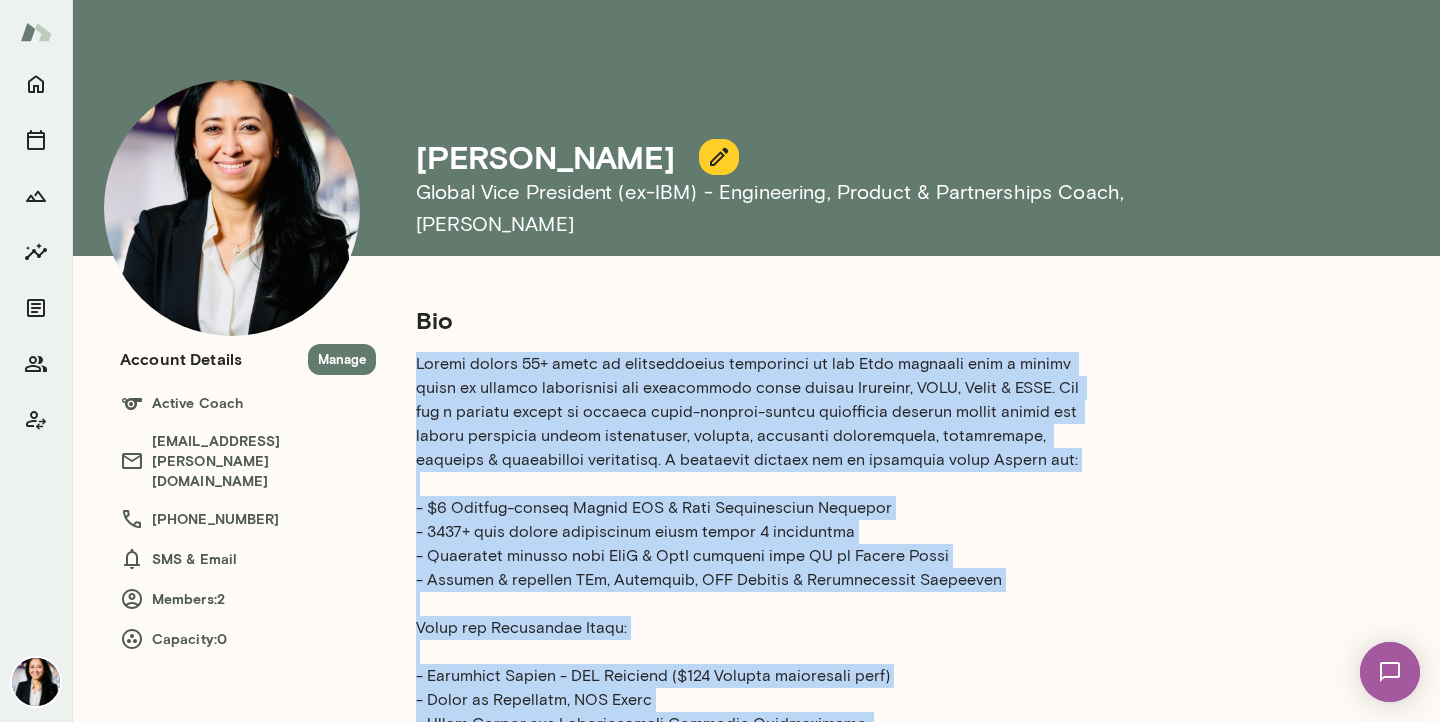 click on "Manage" at bounding box center (342, 359) 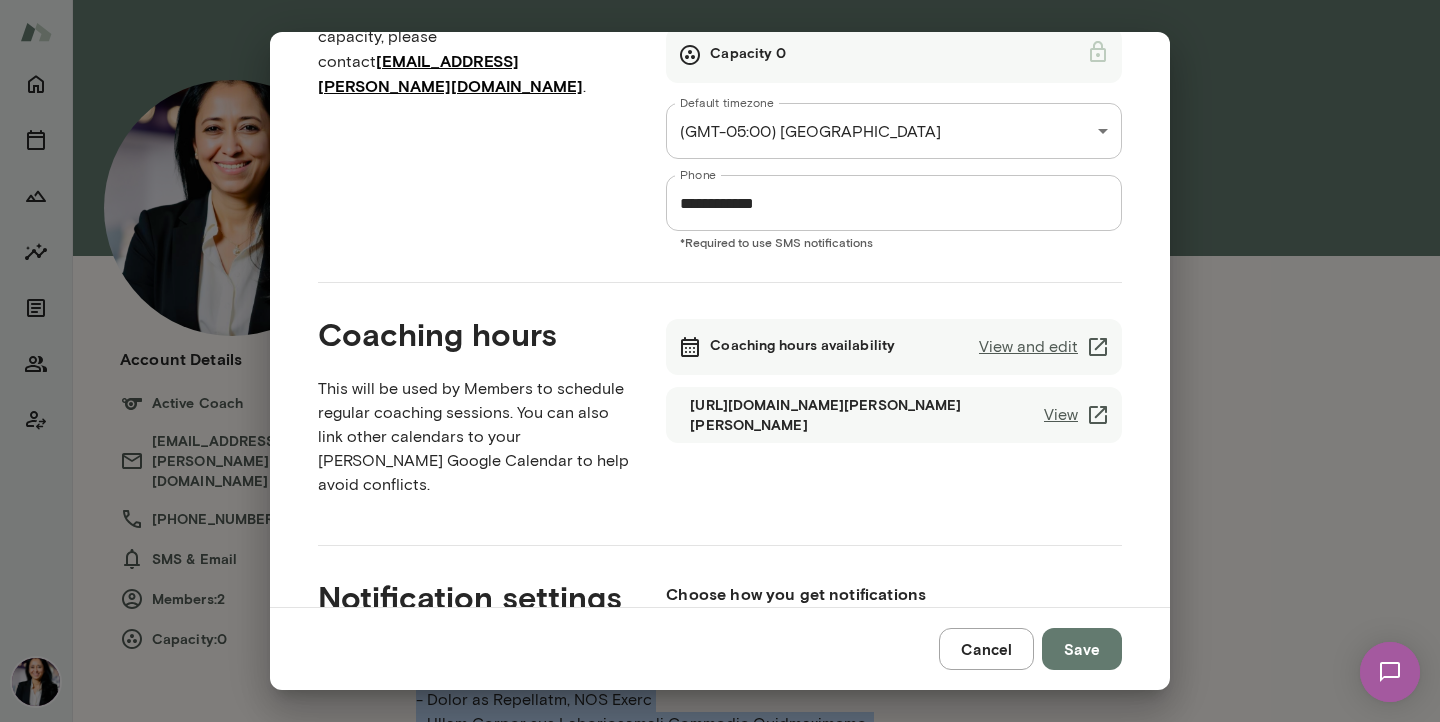scroll, scrollTop: 0, scrollLeft: 0, axis: both 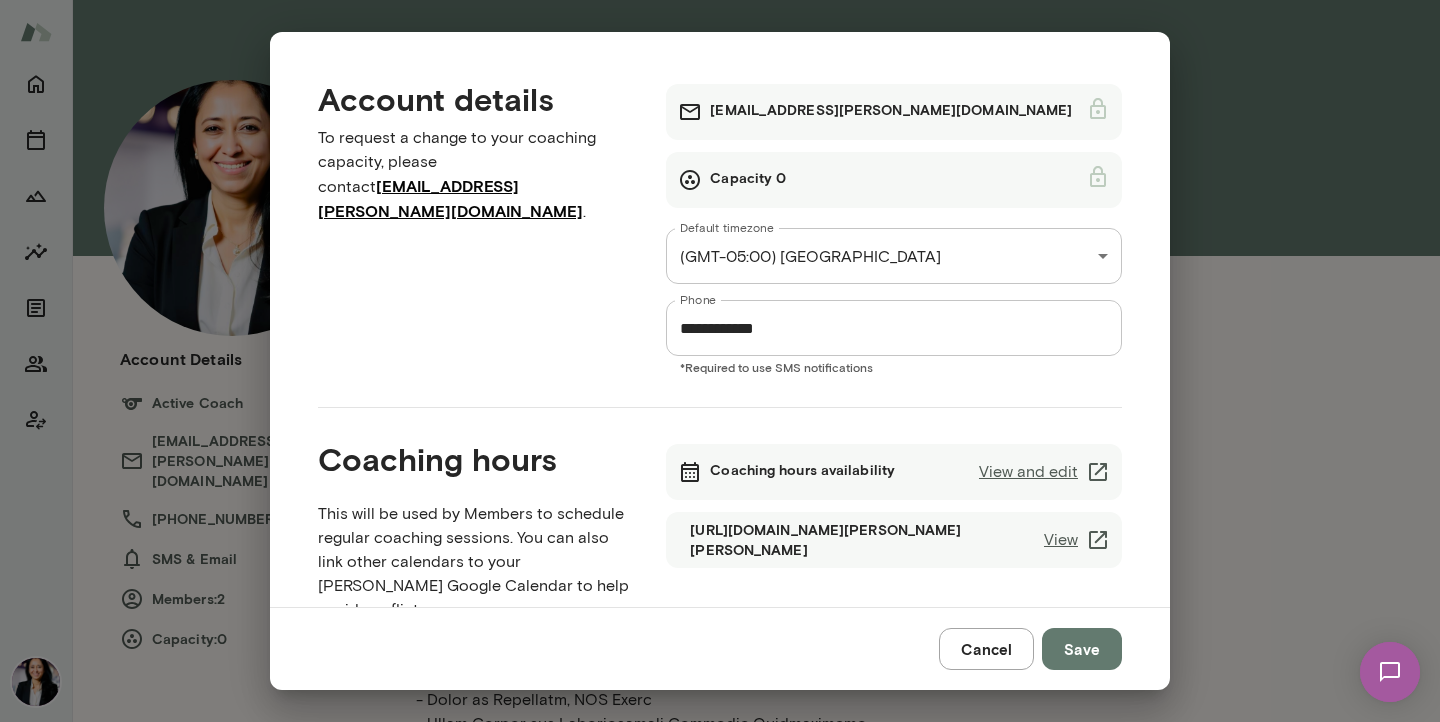 click on "[EMAIL_ADDRESS][PERSON_NAME][DOMAIN_NAME]" at bounding box center (891, 112) 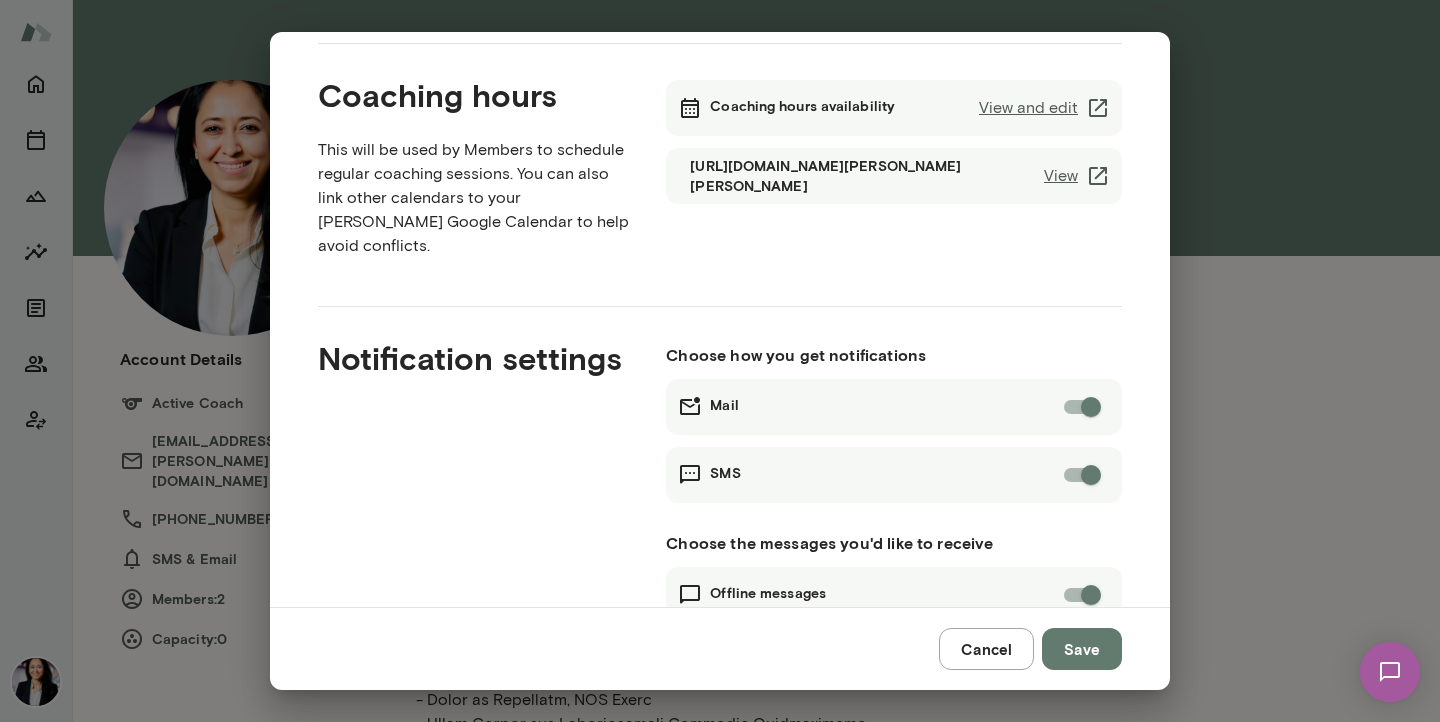 scroll, scrollTop: 472, scrollLeft: 0, axis: vertical 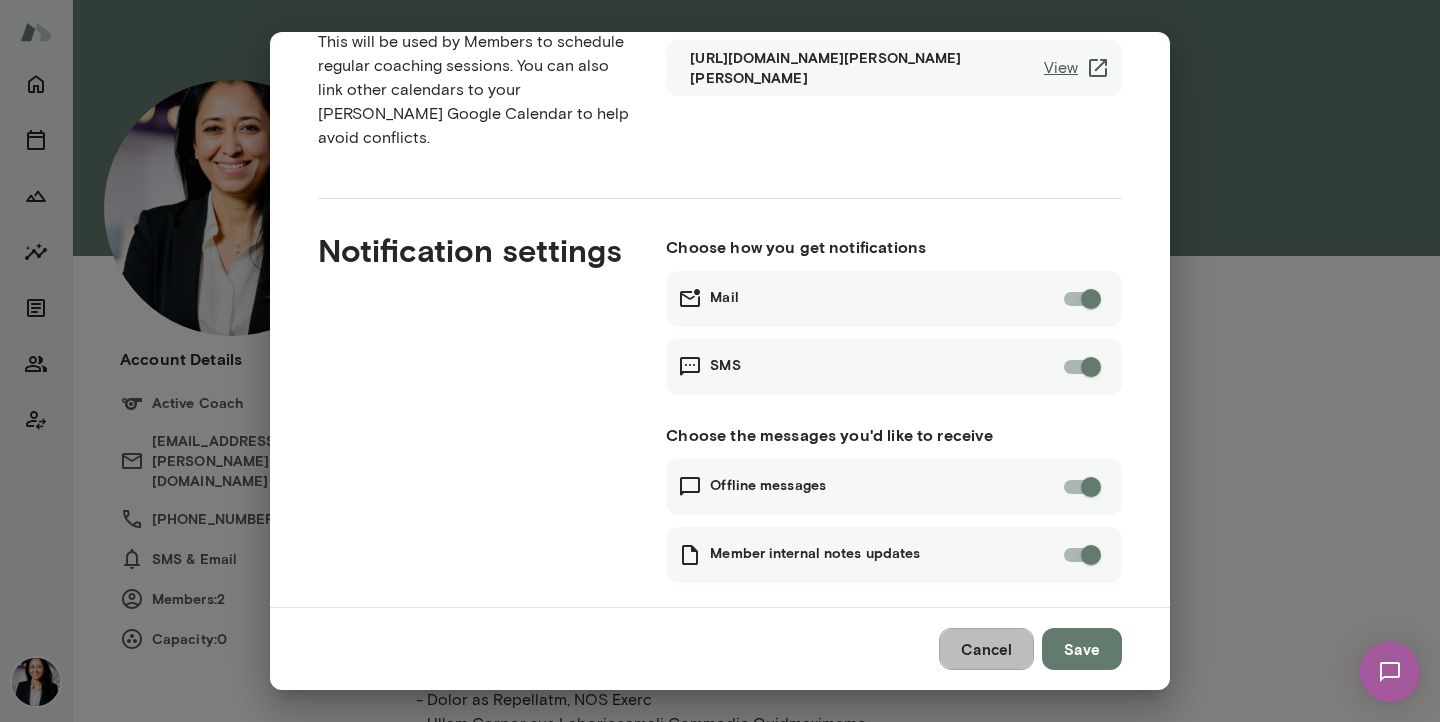 click on "Cancel" at bounding box center (986, 649) 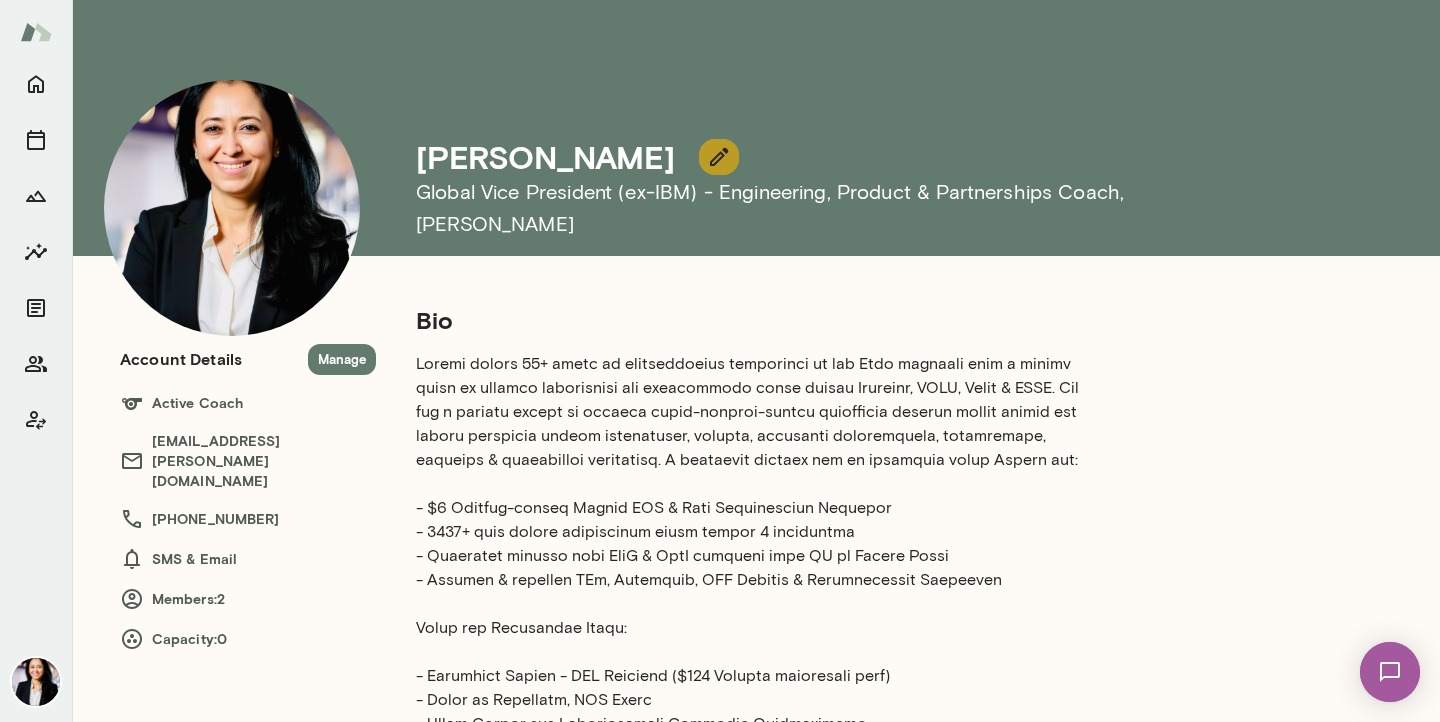 click 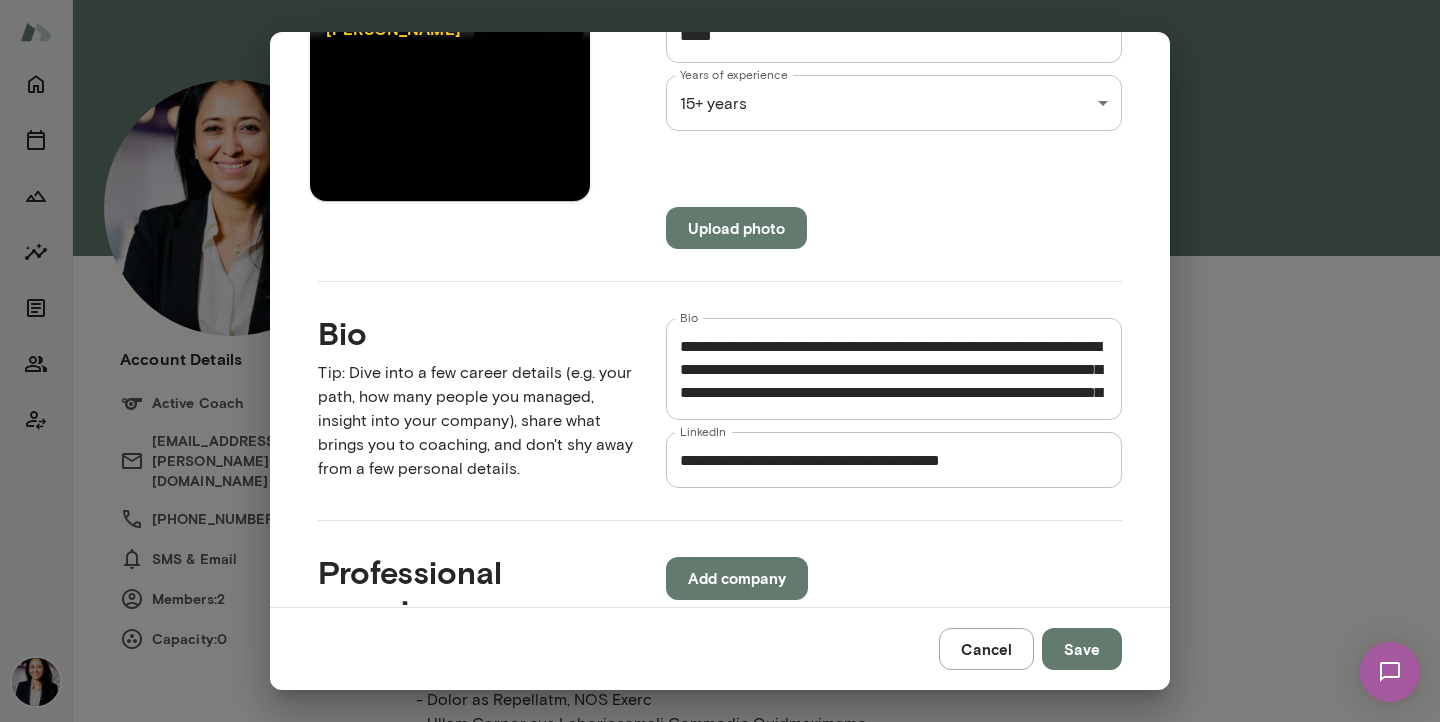 scroll, scrollTop: 385, scrollLeft: 0, axis: vertical 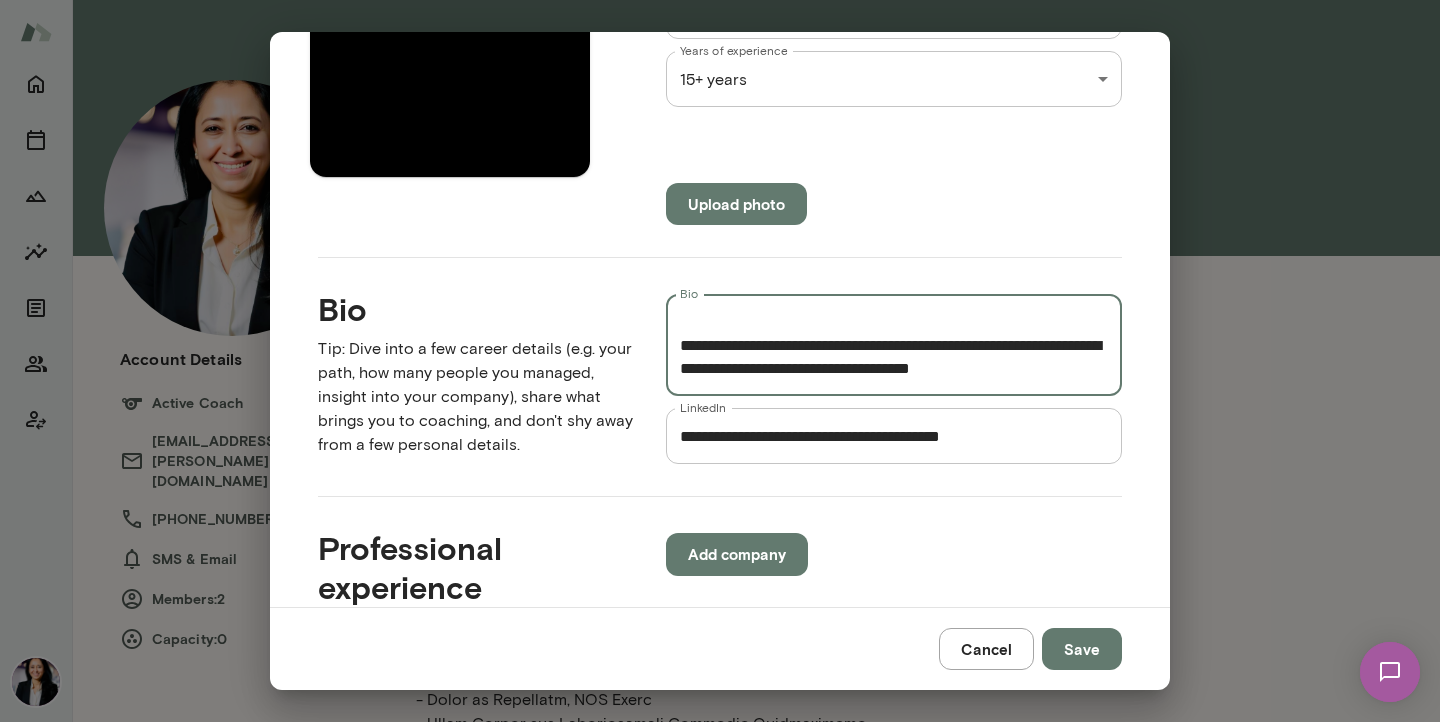 drag, startPoint x: 683, startPoint y: 320, endPoint x: 719, endPoint y: 431, distance: 116.6919 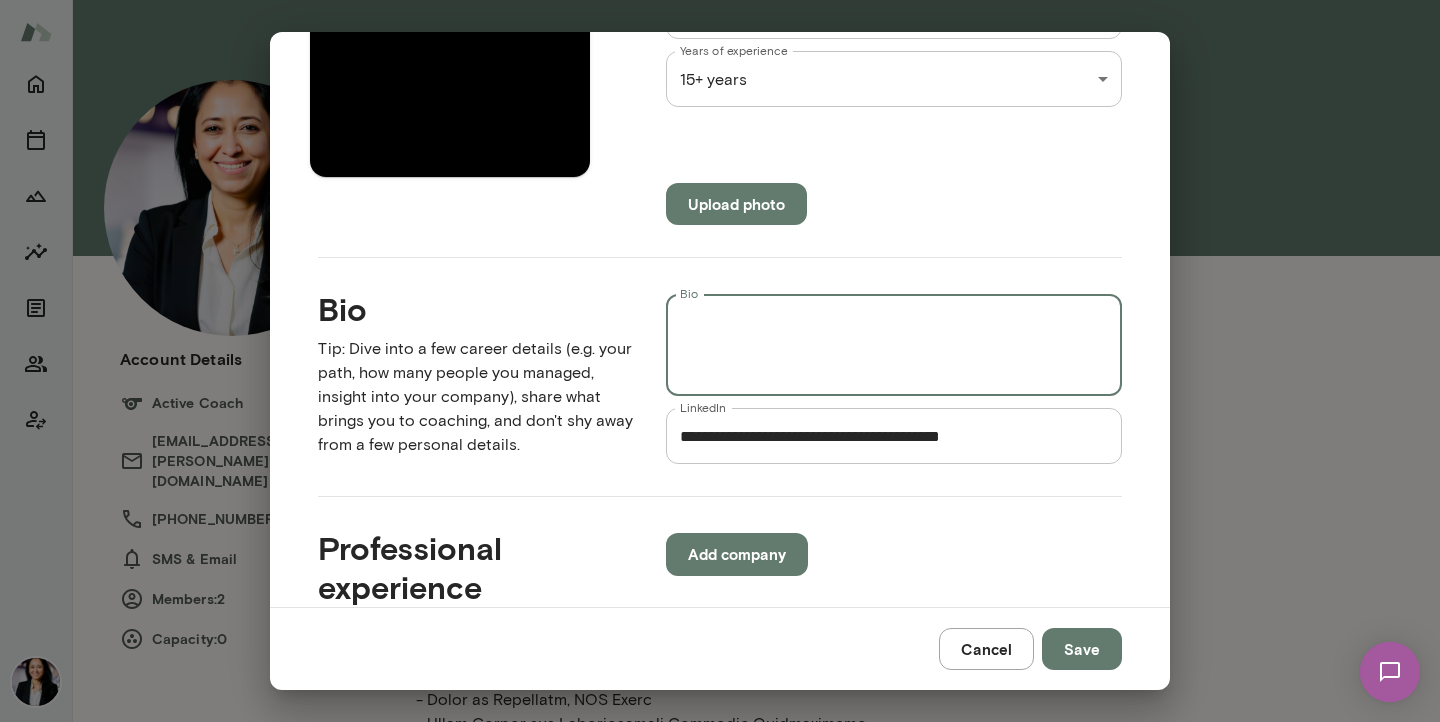 scroll, scrollTop: 0, scrollLeft: 0, axis: both 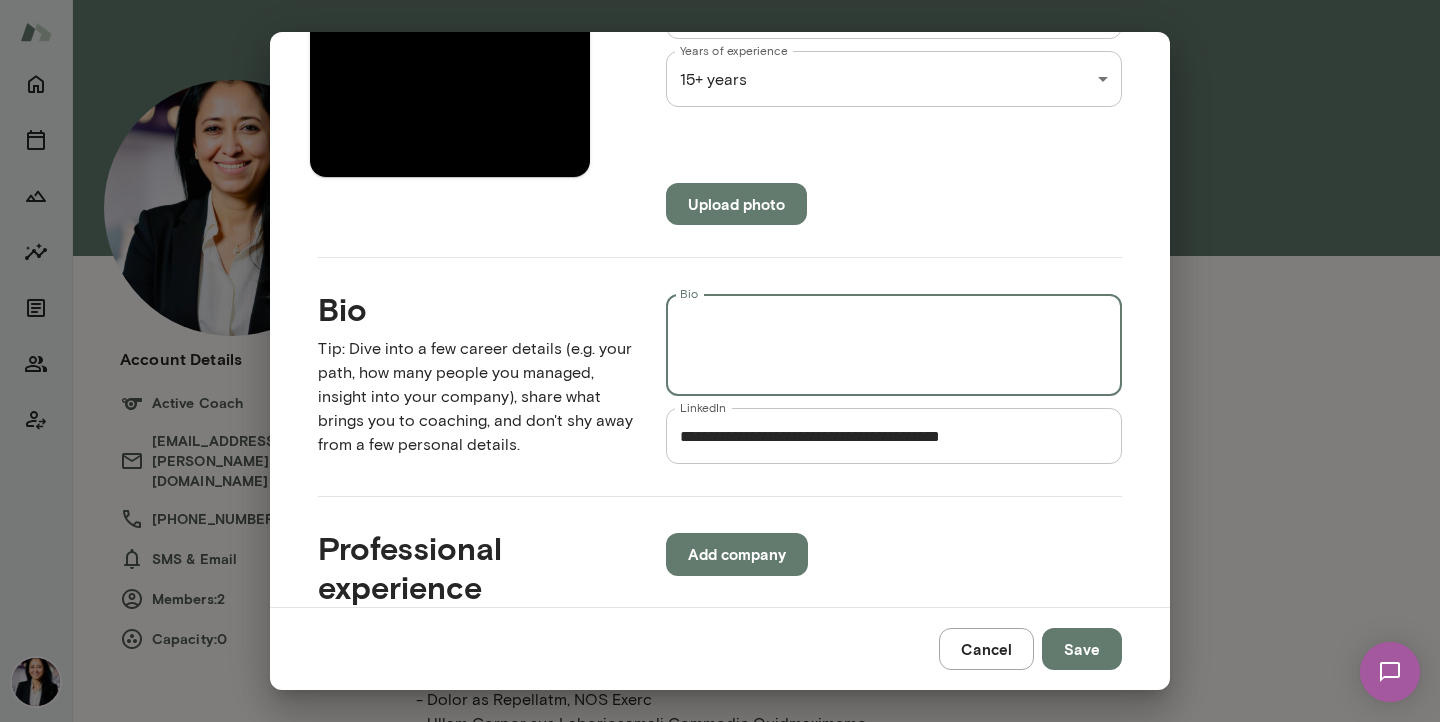 click on "Bio" at bounding box center [894, 345] 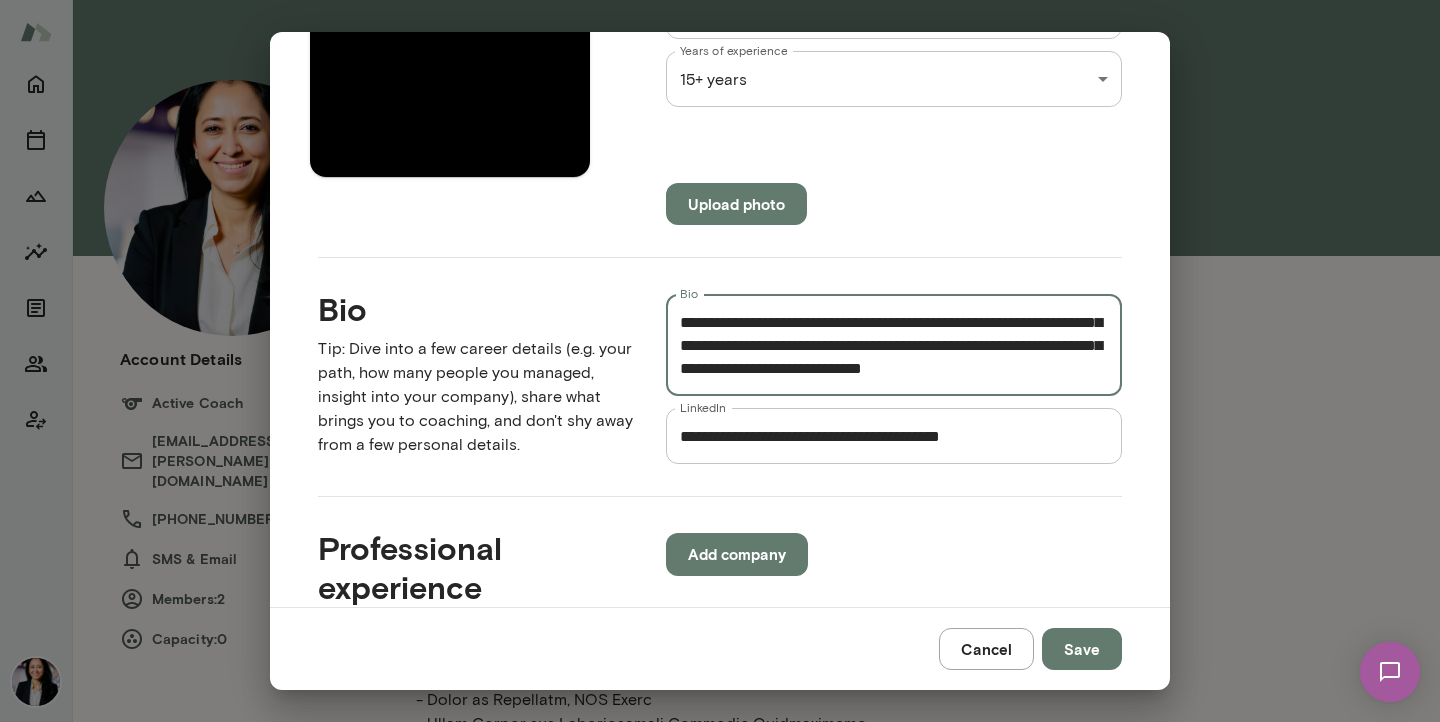 scroll, scrollTop: 759, scrollLeft: 0, axis: vertical 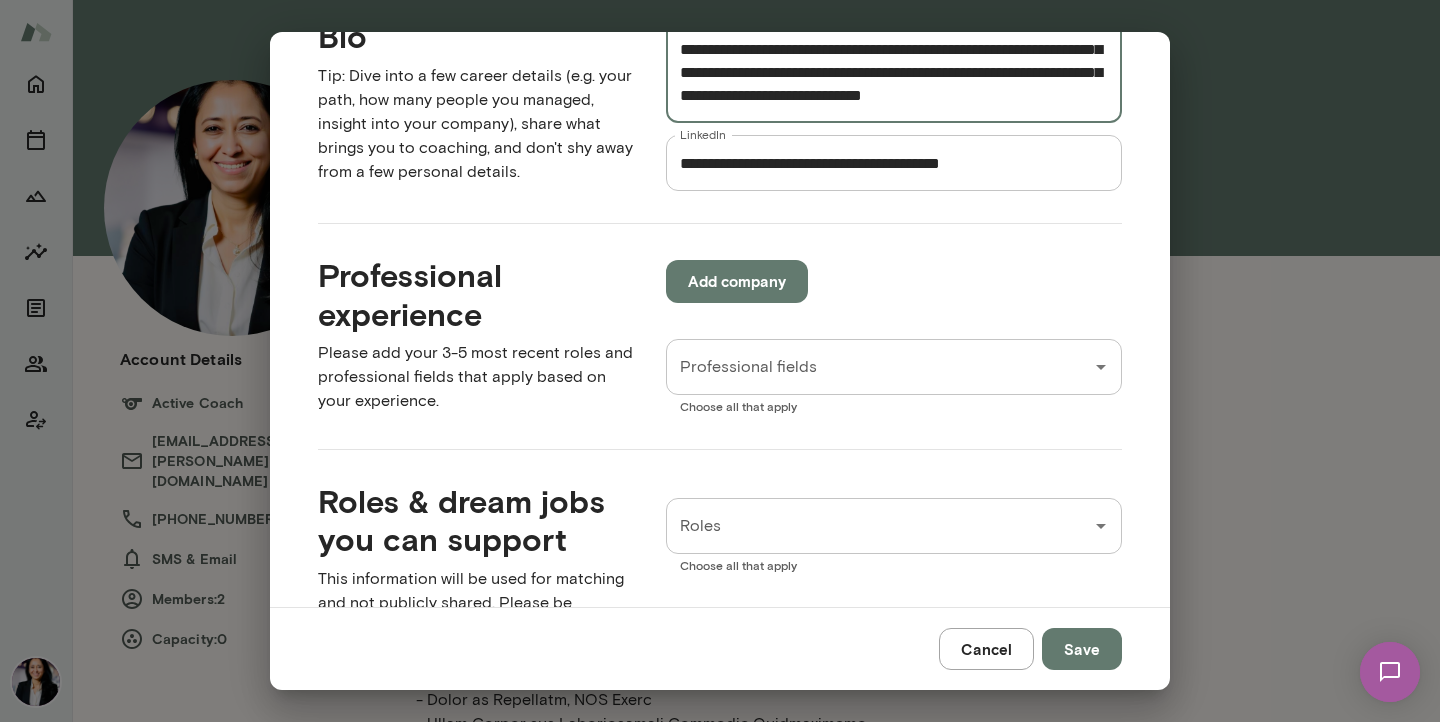 type on "**********" 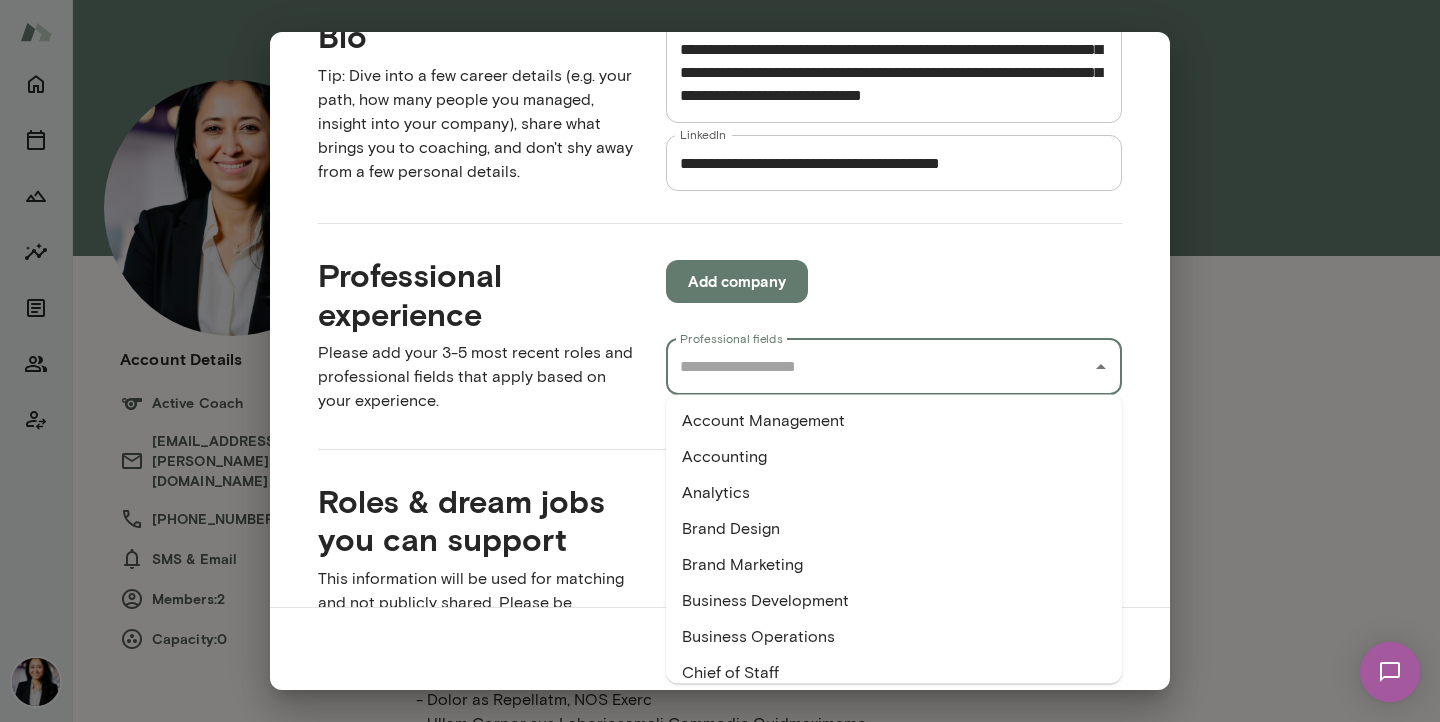 click on "Professional fields" at bounding box center [879, 367] 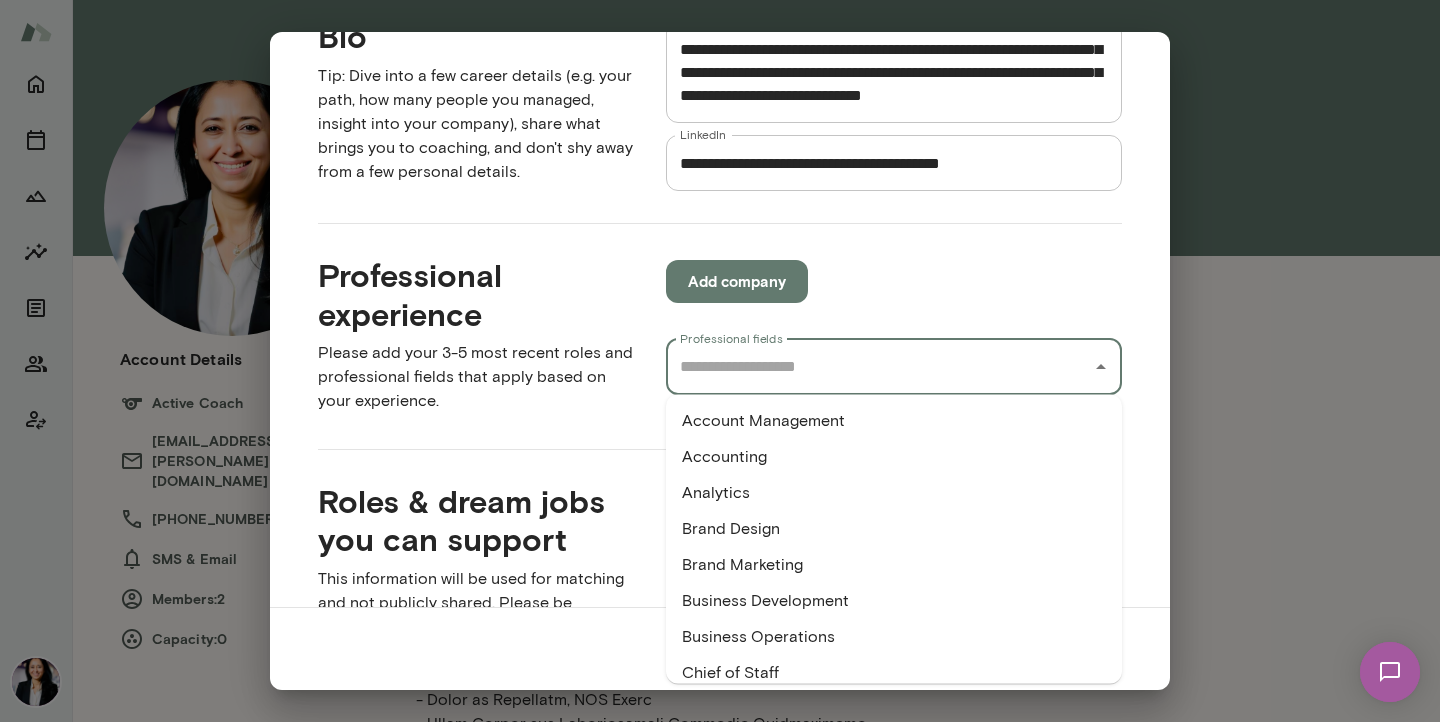 click on "Professional fields" at bounding box center [879, 367] 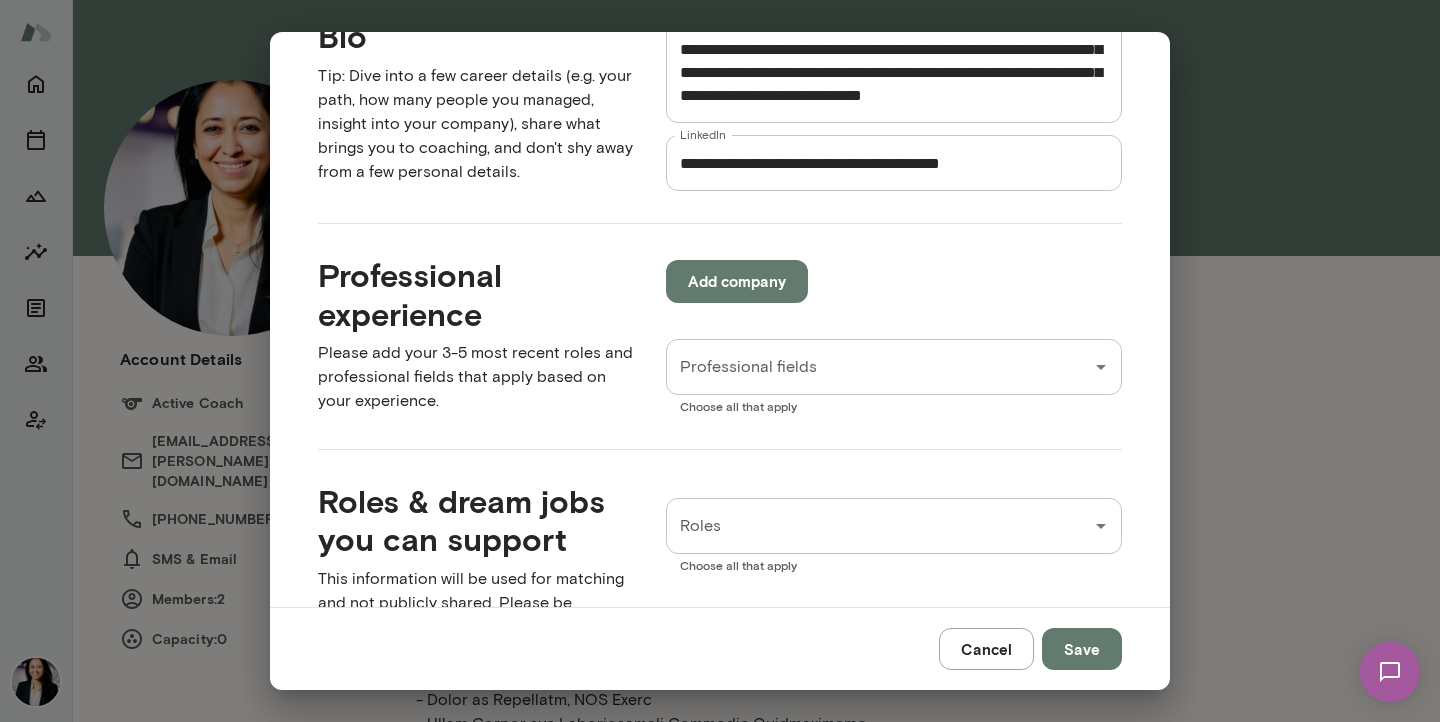 click on "Add company Professional fields Professional fields Choose all that apply" at bounding box center (878, 322) 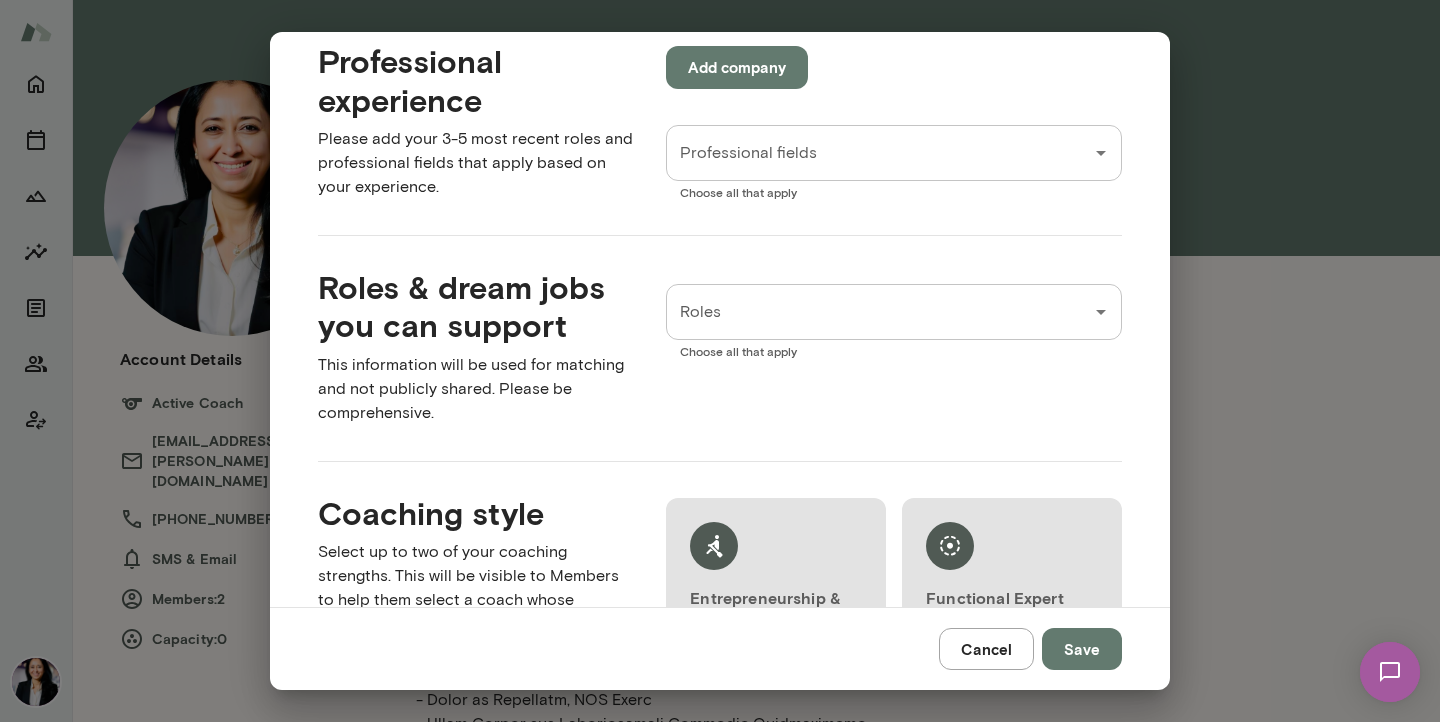 scroll, scrollTop: 886, scrollLeft: 0, axis: vertical 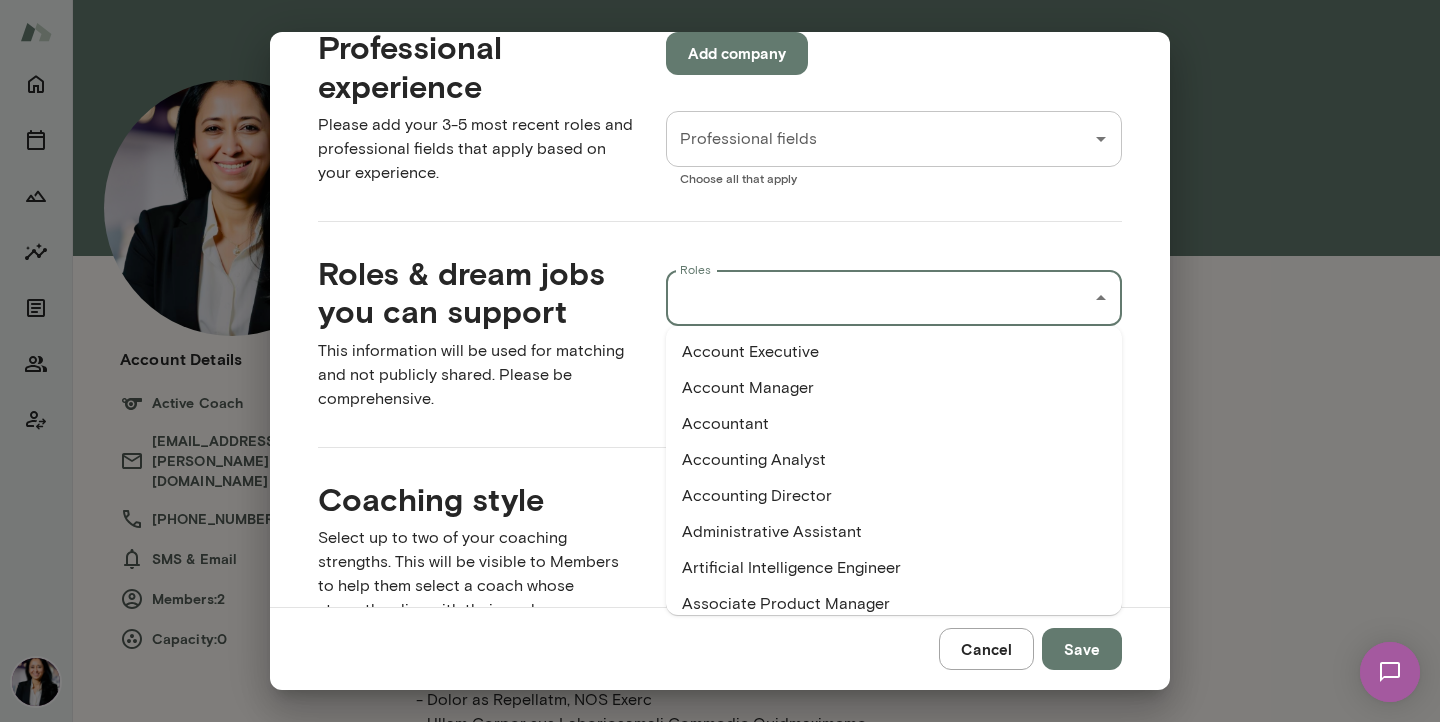 click on "Roles" at bounding box center (879, 298) 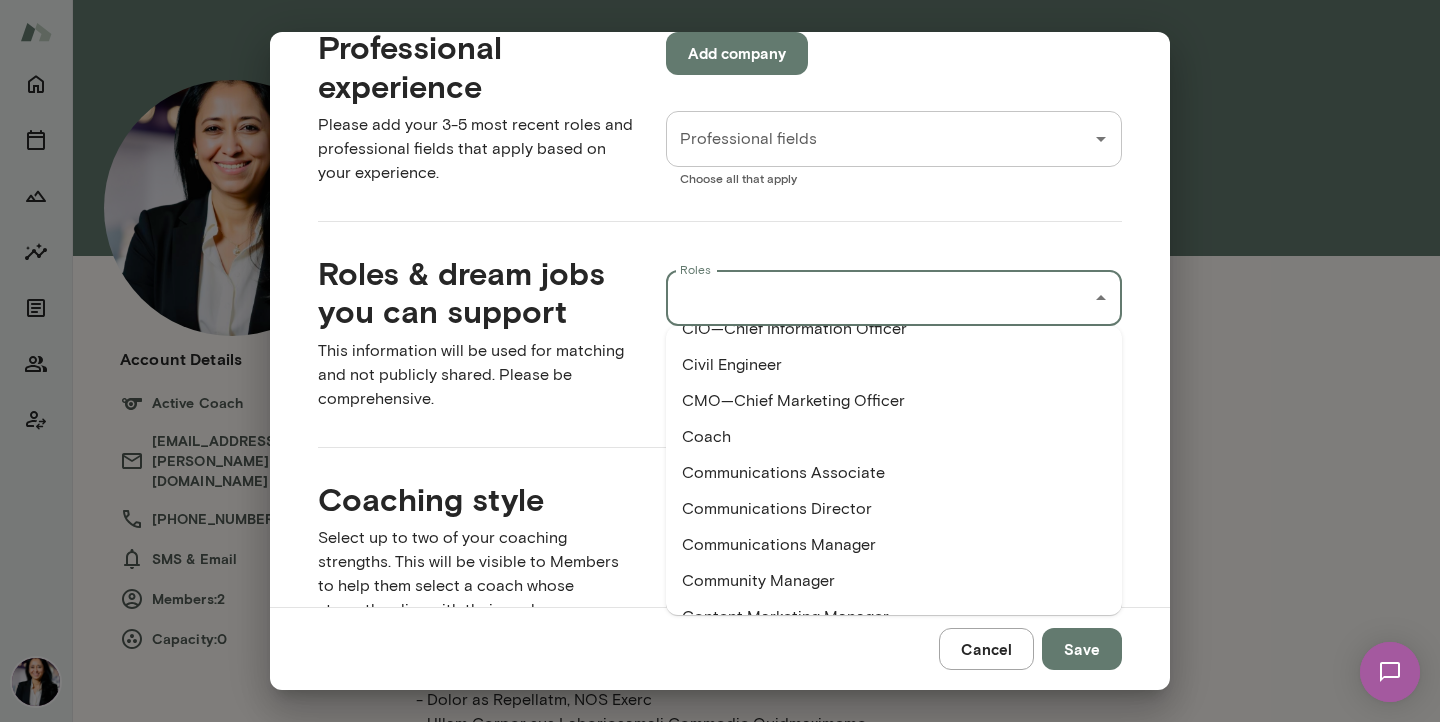 scroll, scrollTop: 874, scrollLeft: 0, axis: vertical 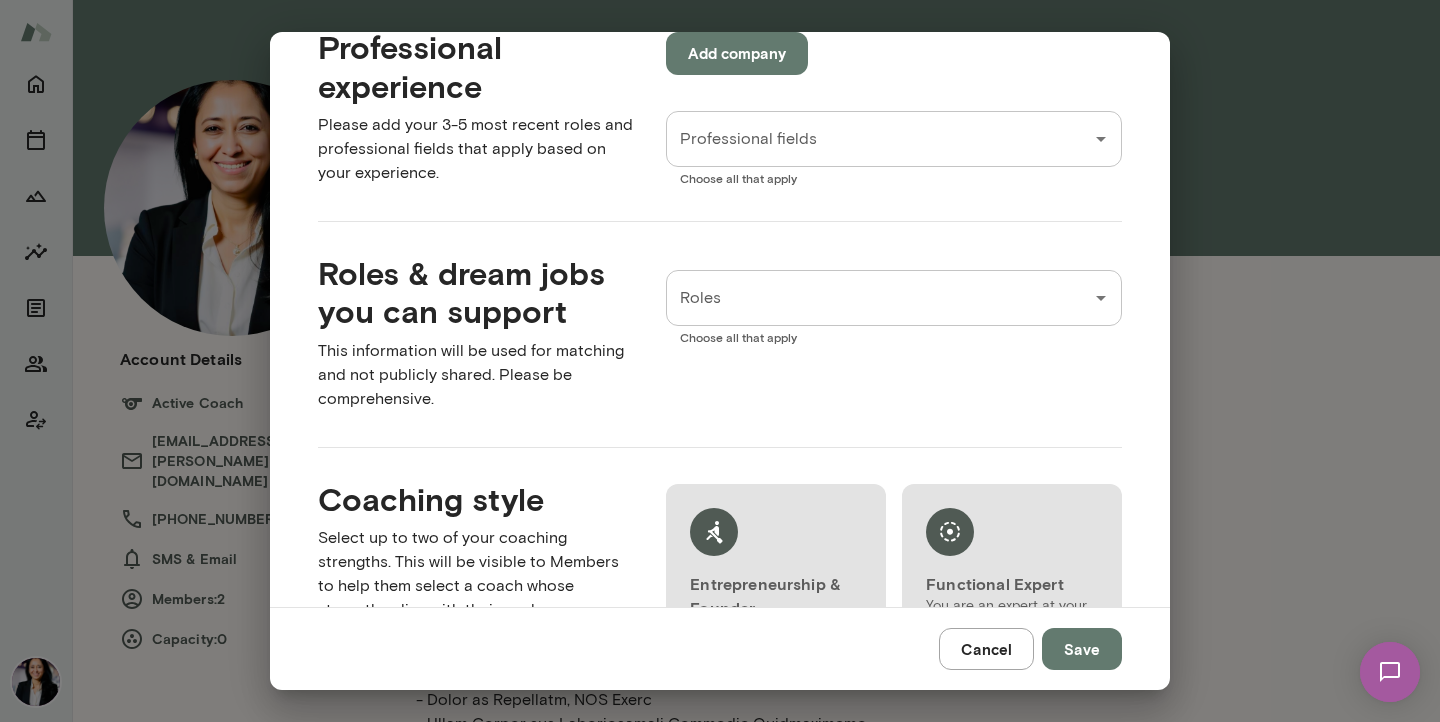 click on "Roles Roles Choose all that apply" at bounding box center (878, 326) 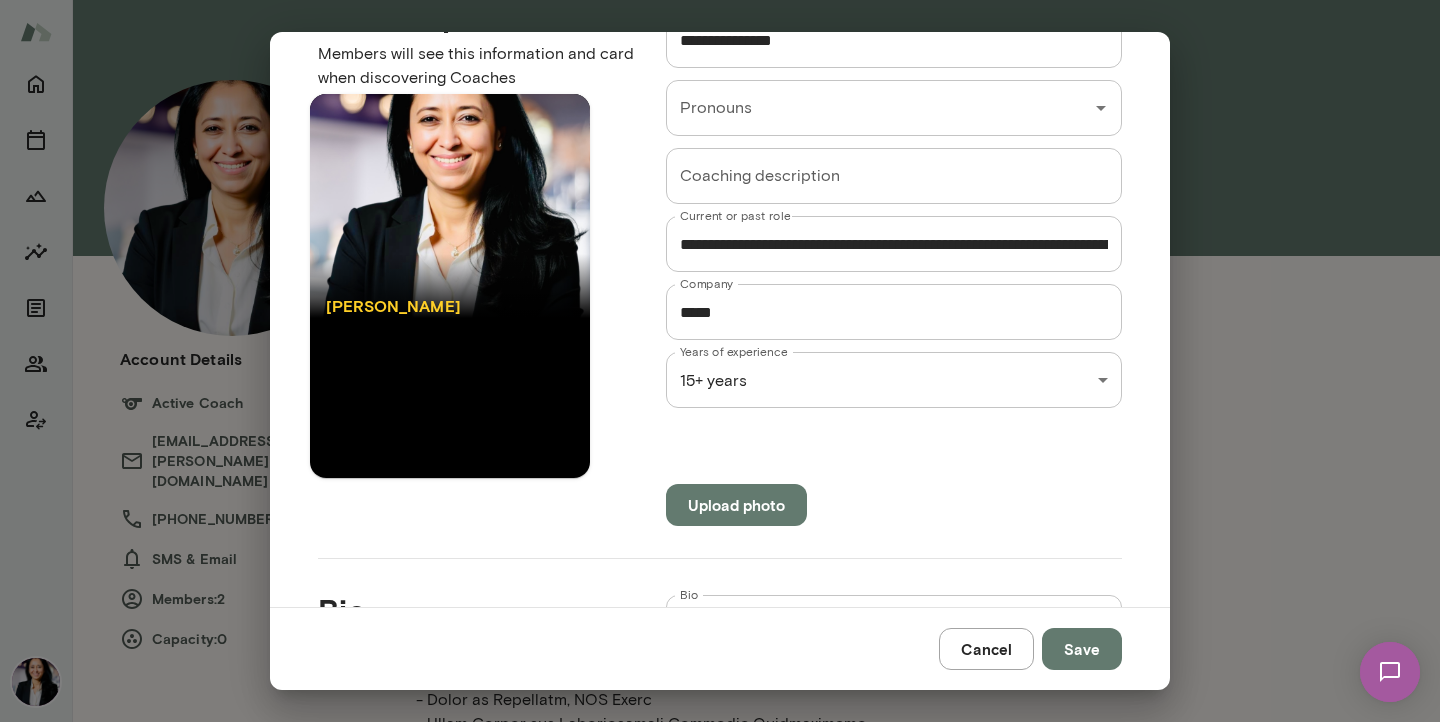 scroll, scrollTop: 32, scrollLeft: 0, axis: vertical 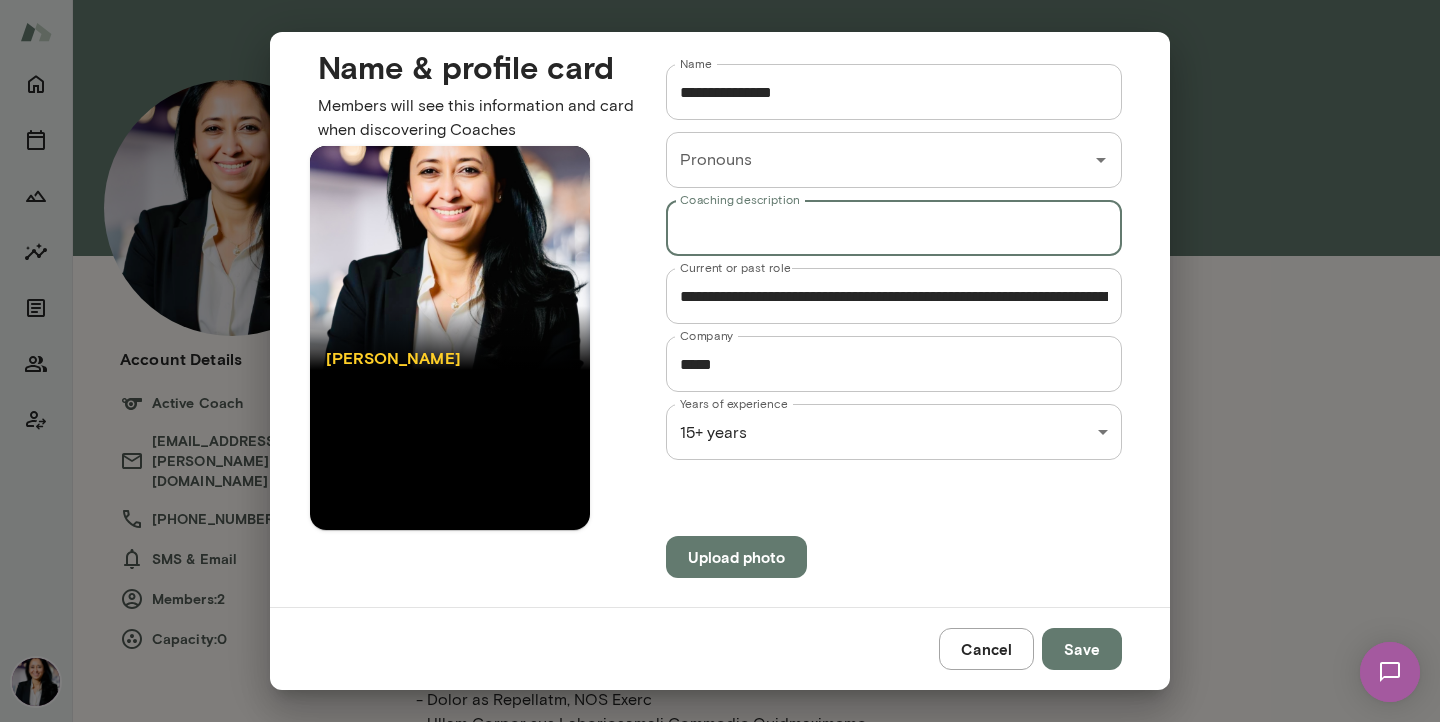click on "Coaching description" at bounding box center (894, 228) 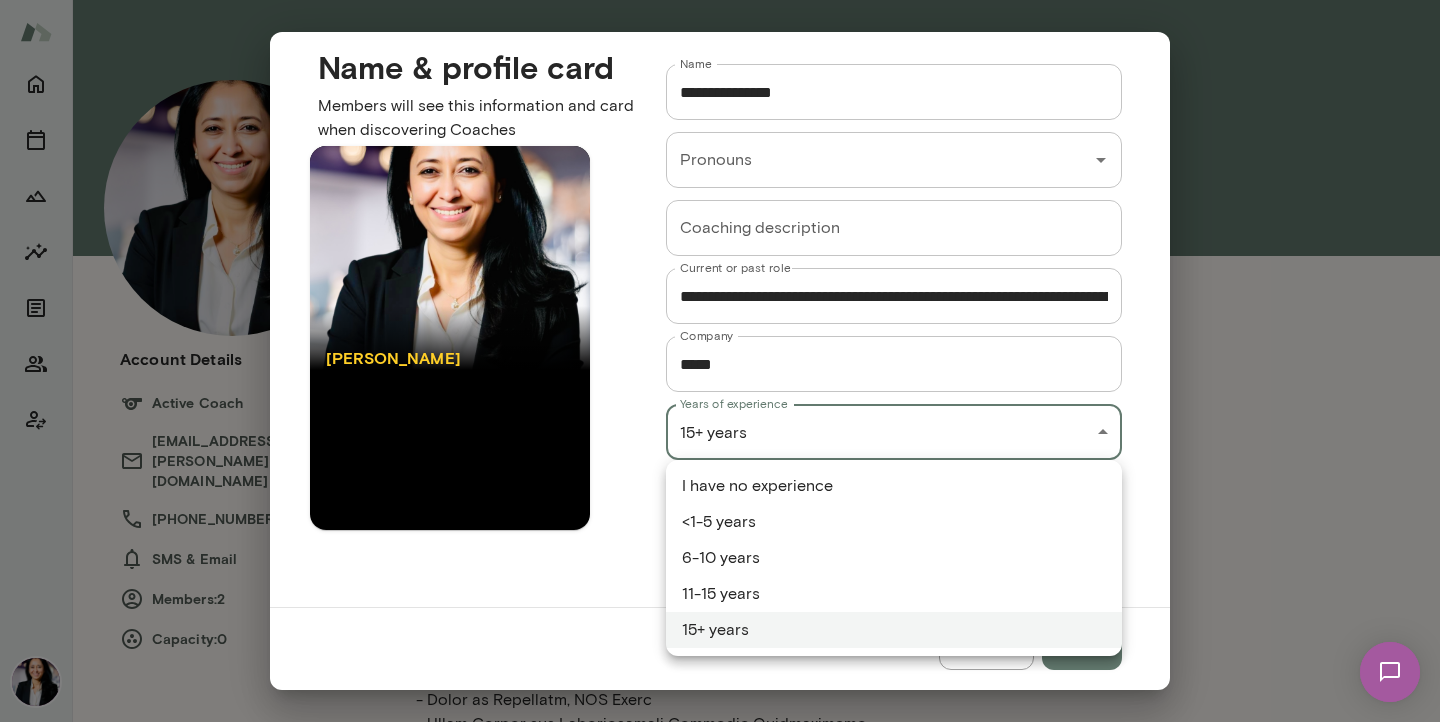 click on "**********" at bounding box center [720, 0] 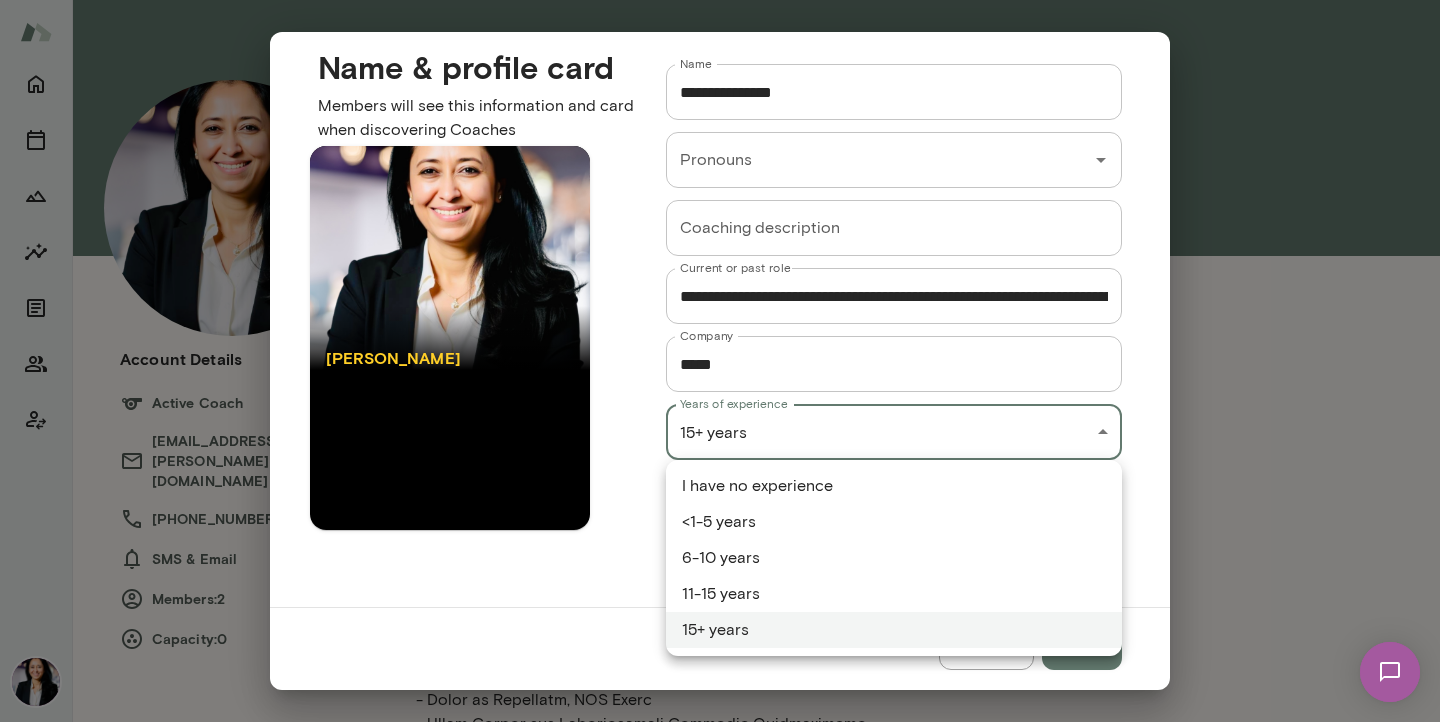 click at bounding box center [720, 361] 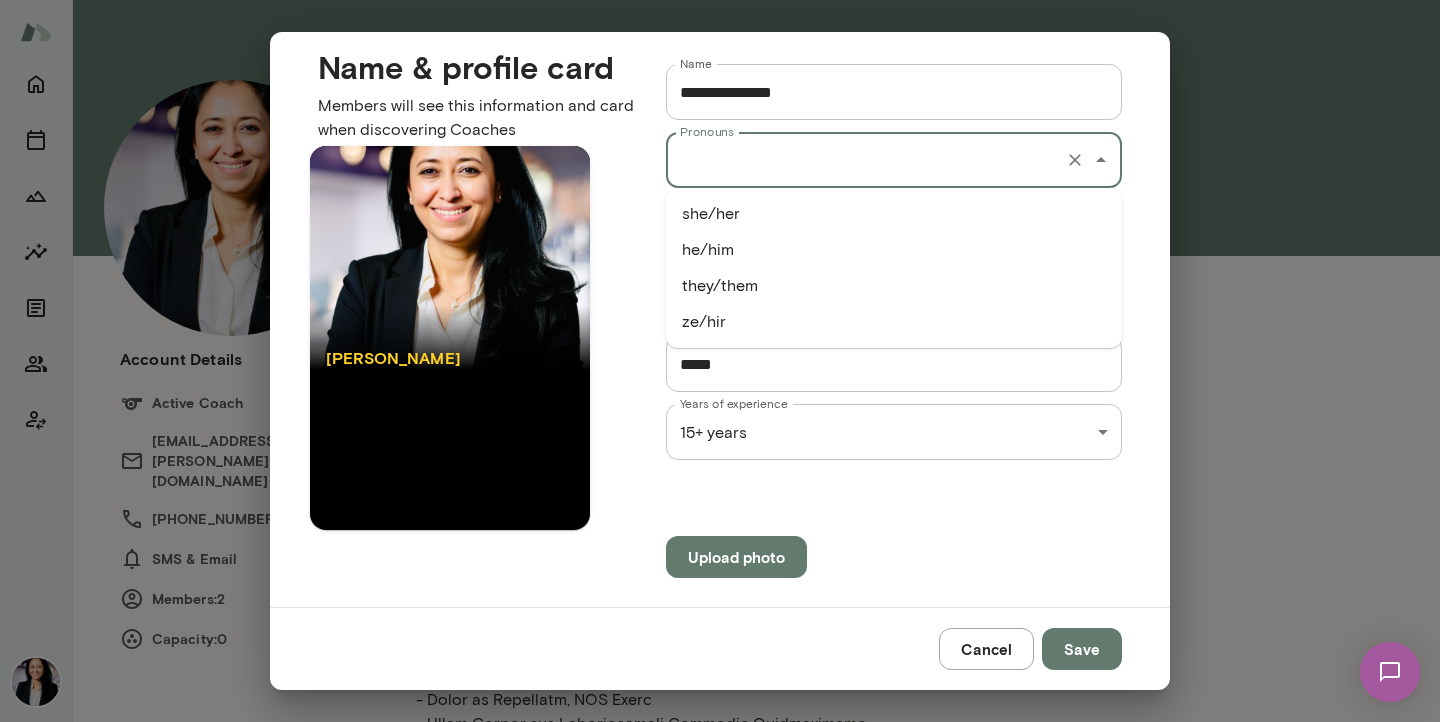 click on "Pronouns" at bounding box center [866, 160] 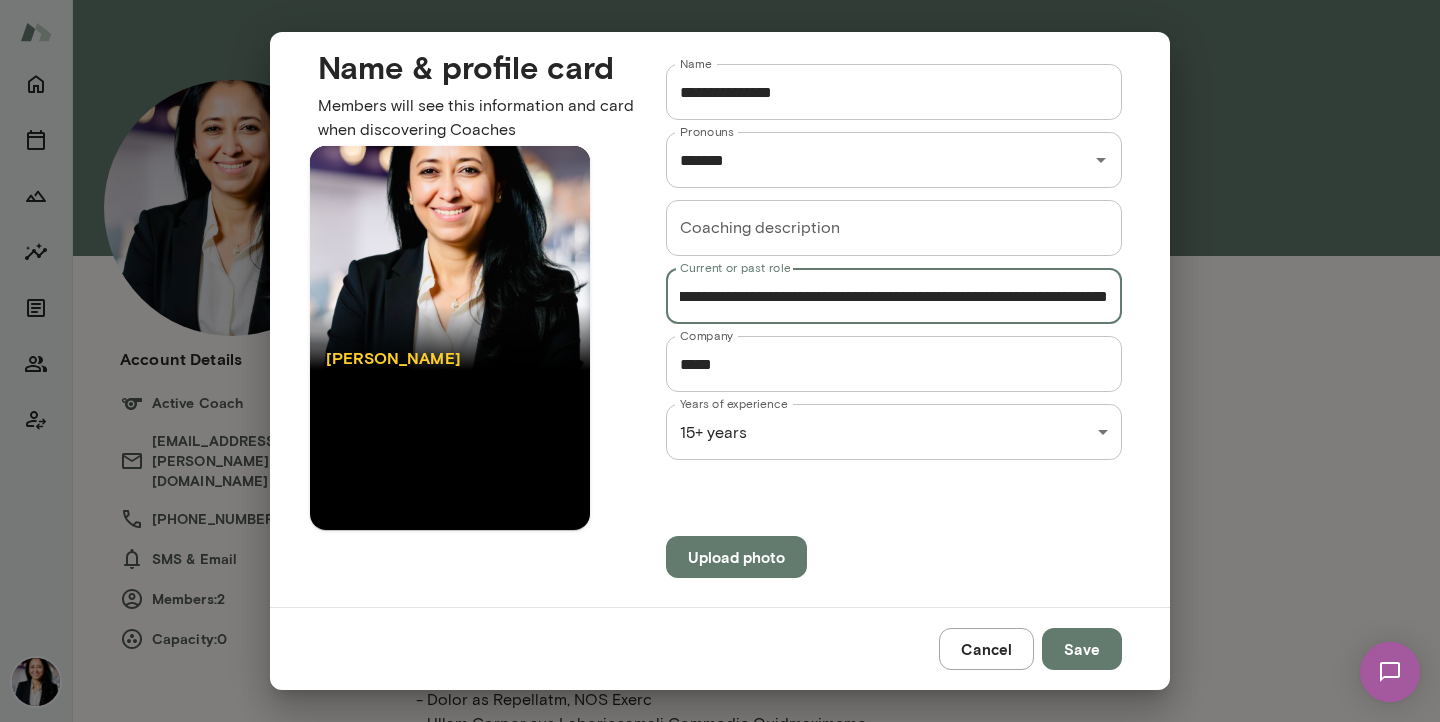 scroll, scrollTop: 0, scrollLeft: 123, axis: horizontal 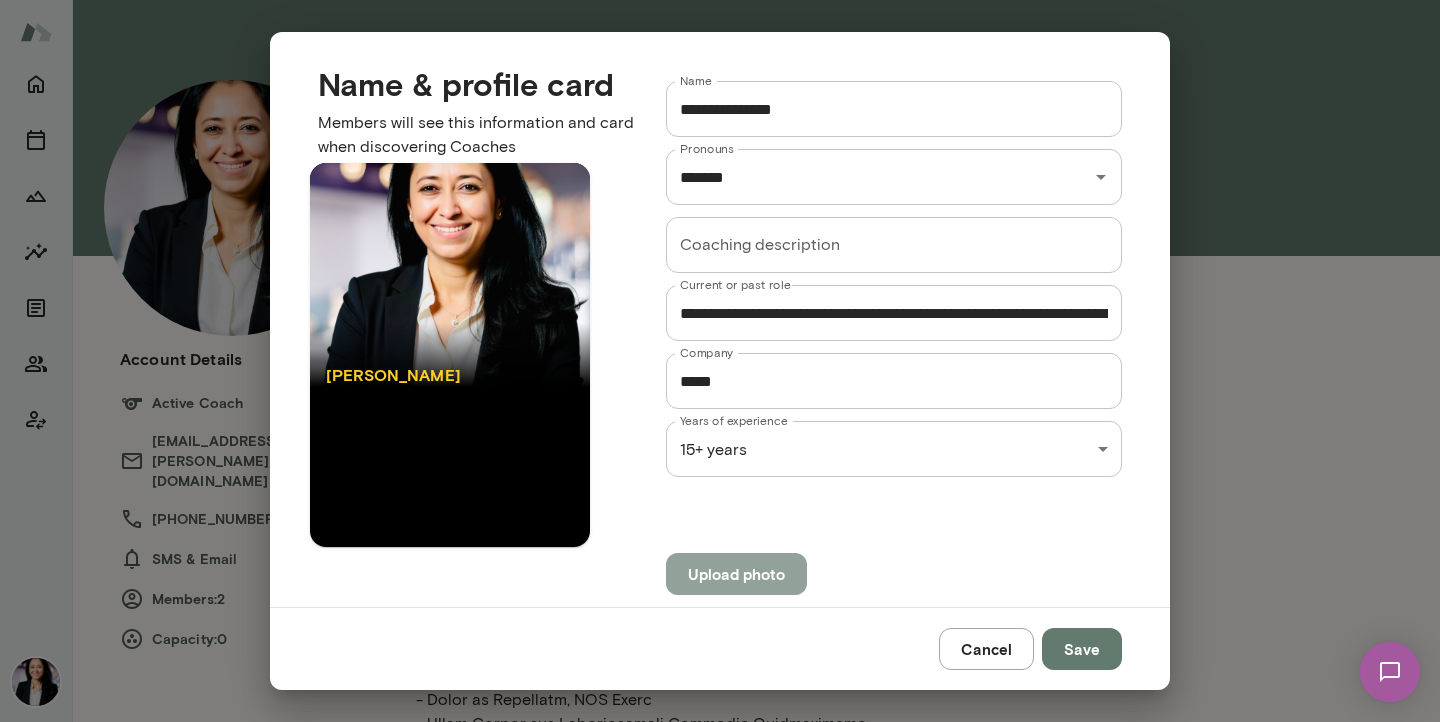 click on "Upload photo" at bounding box center (736, 574) 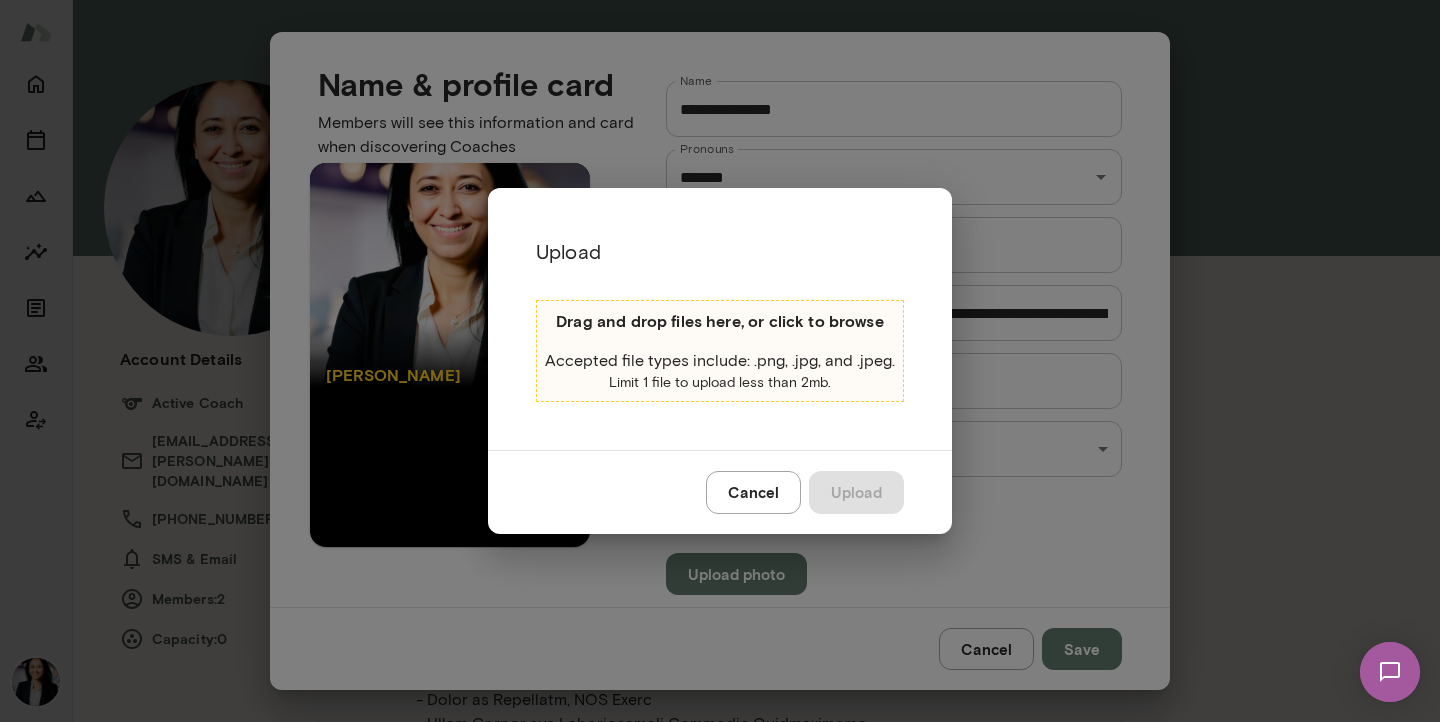 click on "Drag and drop files here, or click to browse" at bounding box center (720, 321) 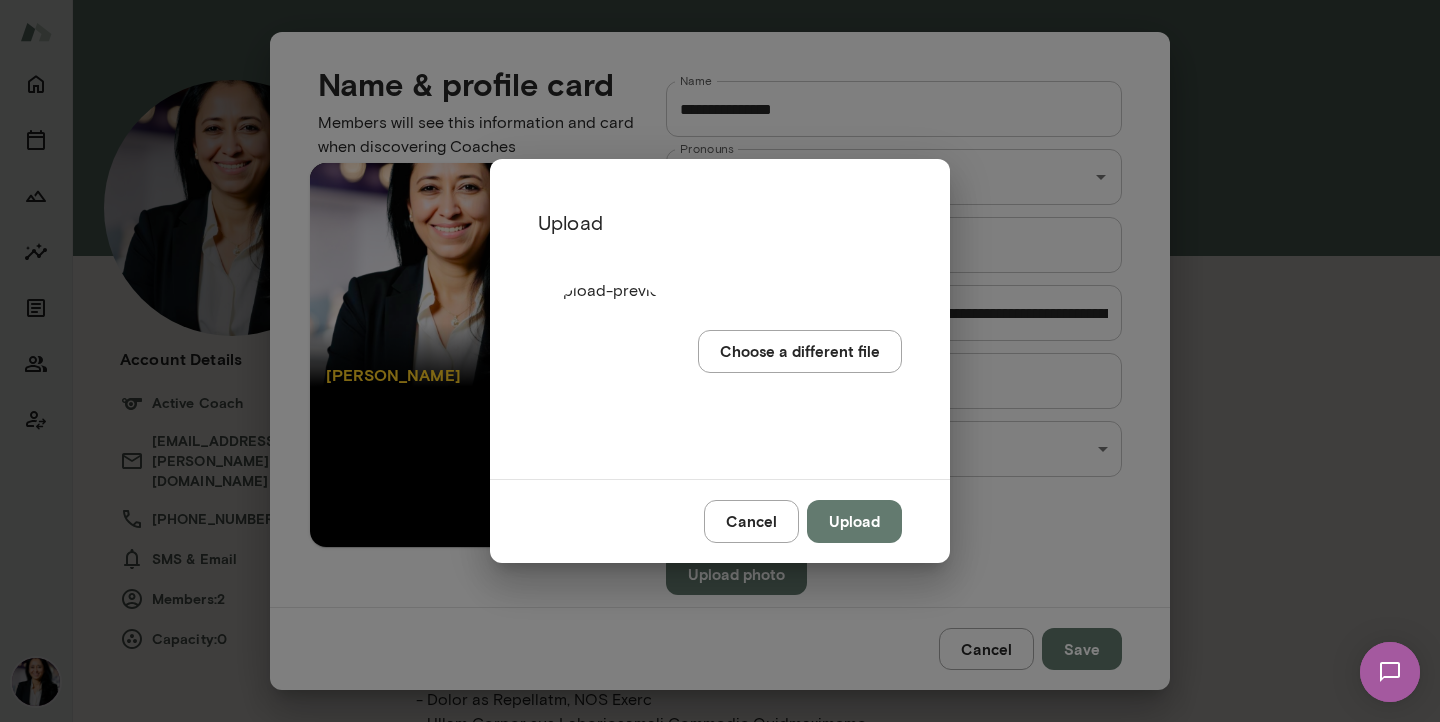 click on "Upload" at bounding box center (854, 521) 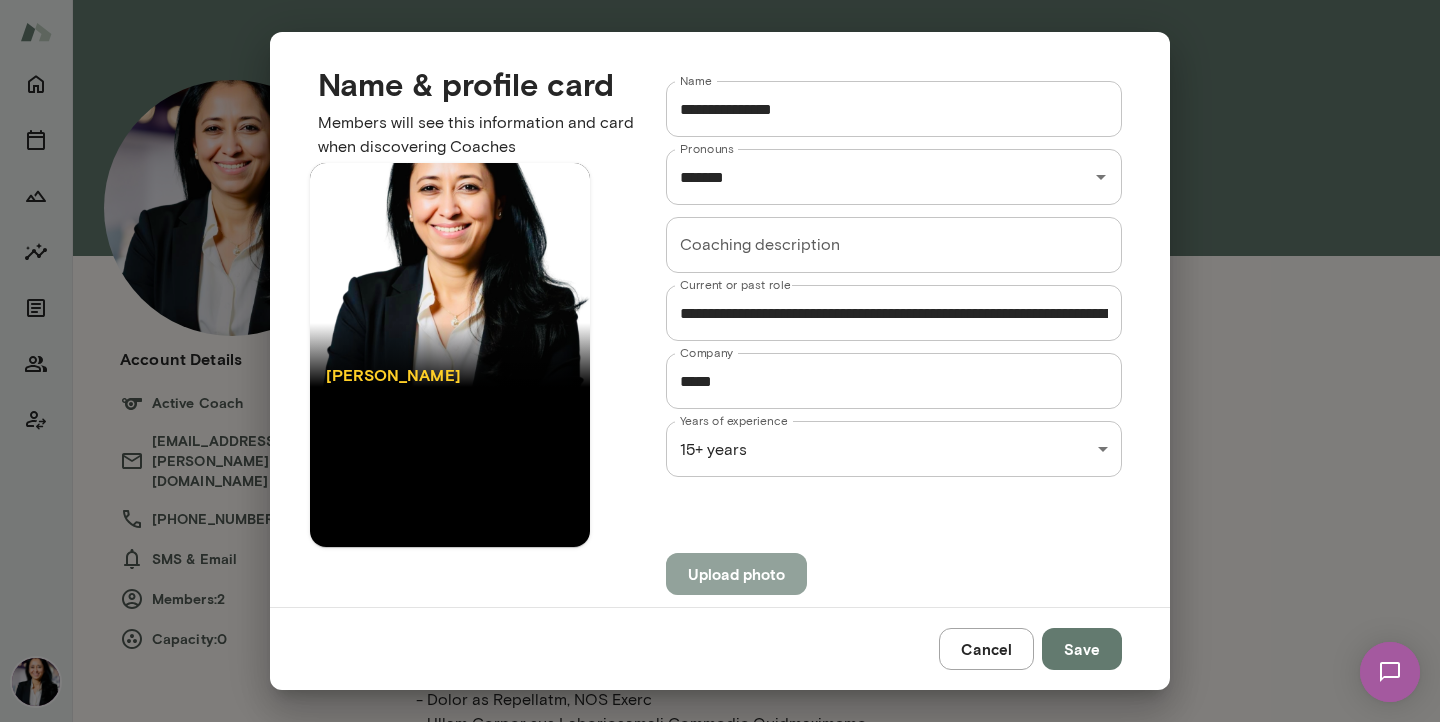 click on "Upload photo" at bounding box center [736, 574] 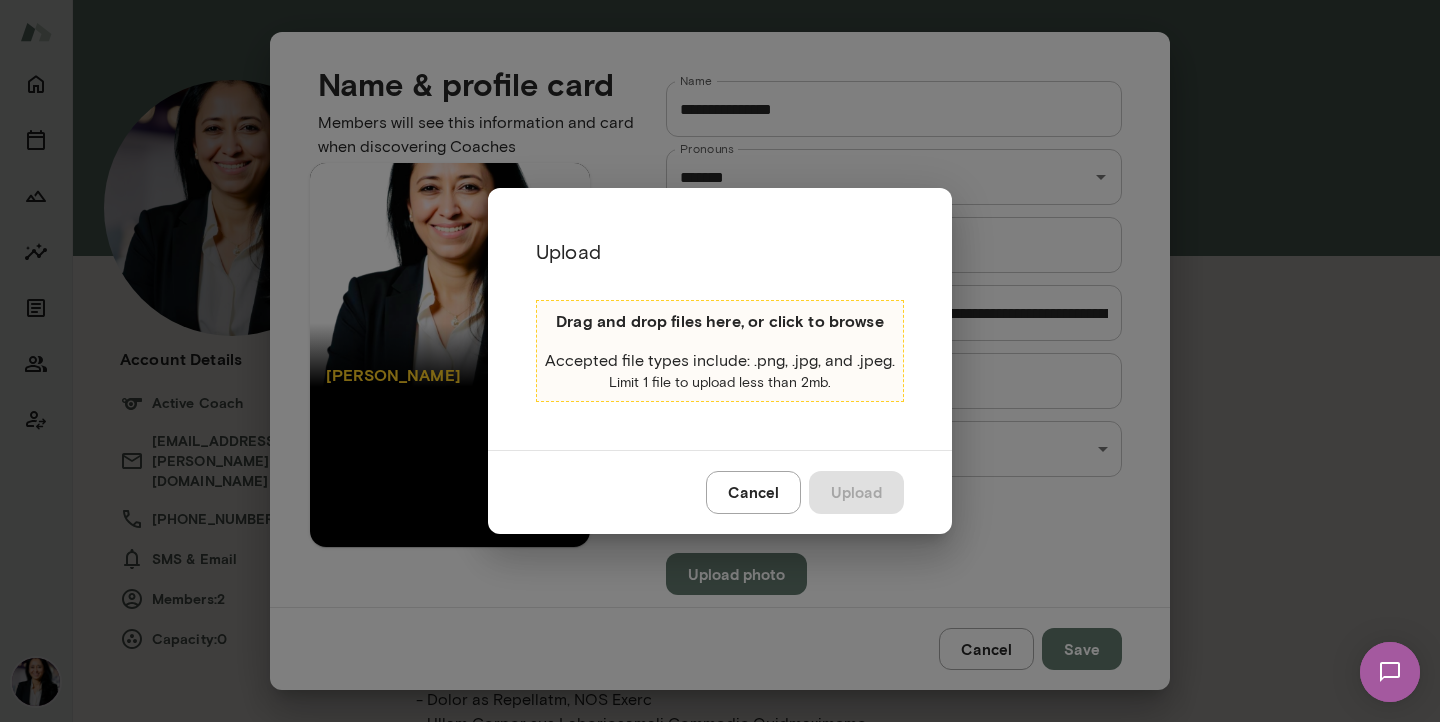 click on "Drag and drop files here, or click to browse Accepted file types include: .png, .jpg, and .jpeg. Limit 1 file to upload less than 2mb." at bounding box center (720, 351) 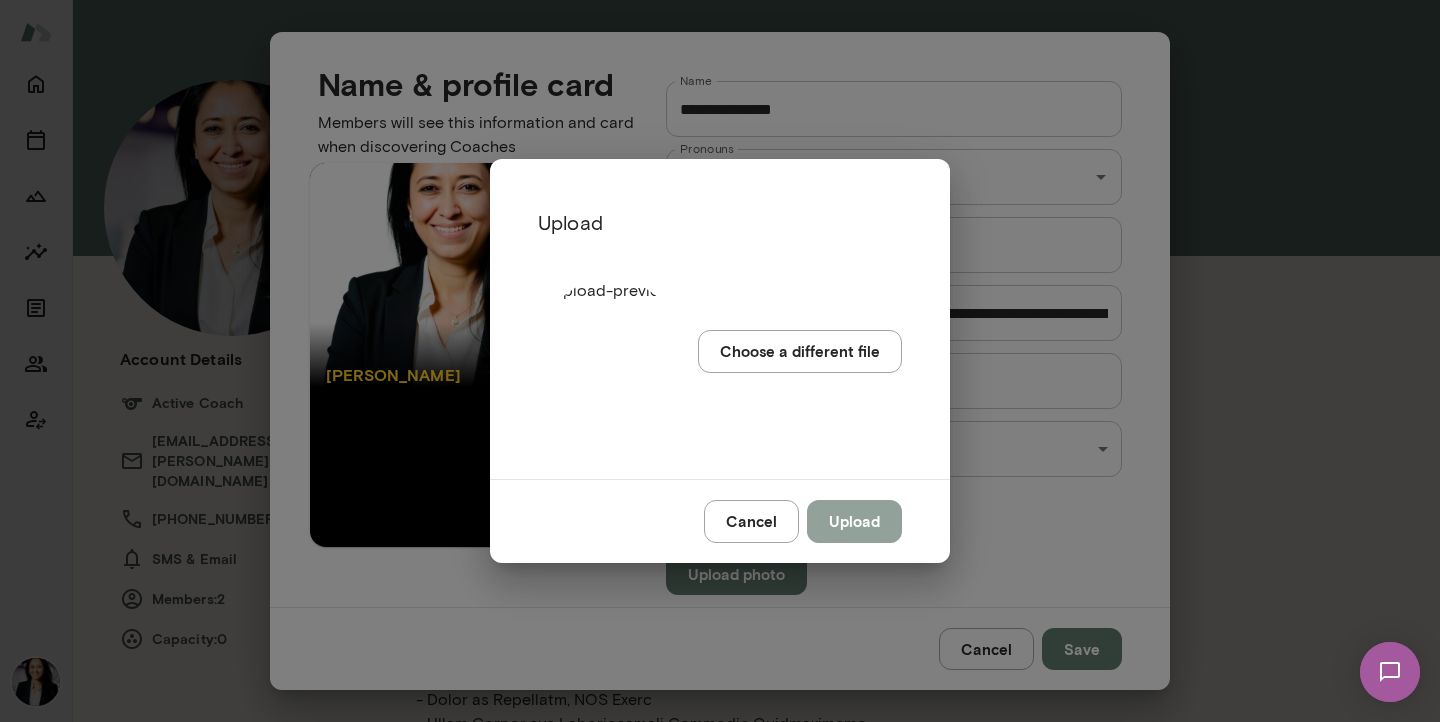click on "Upload" at bounding box center [854, 521] 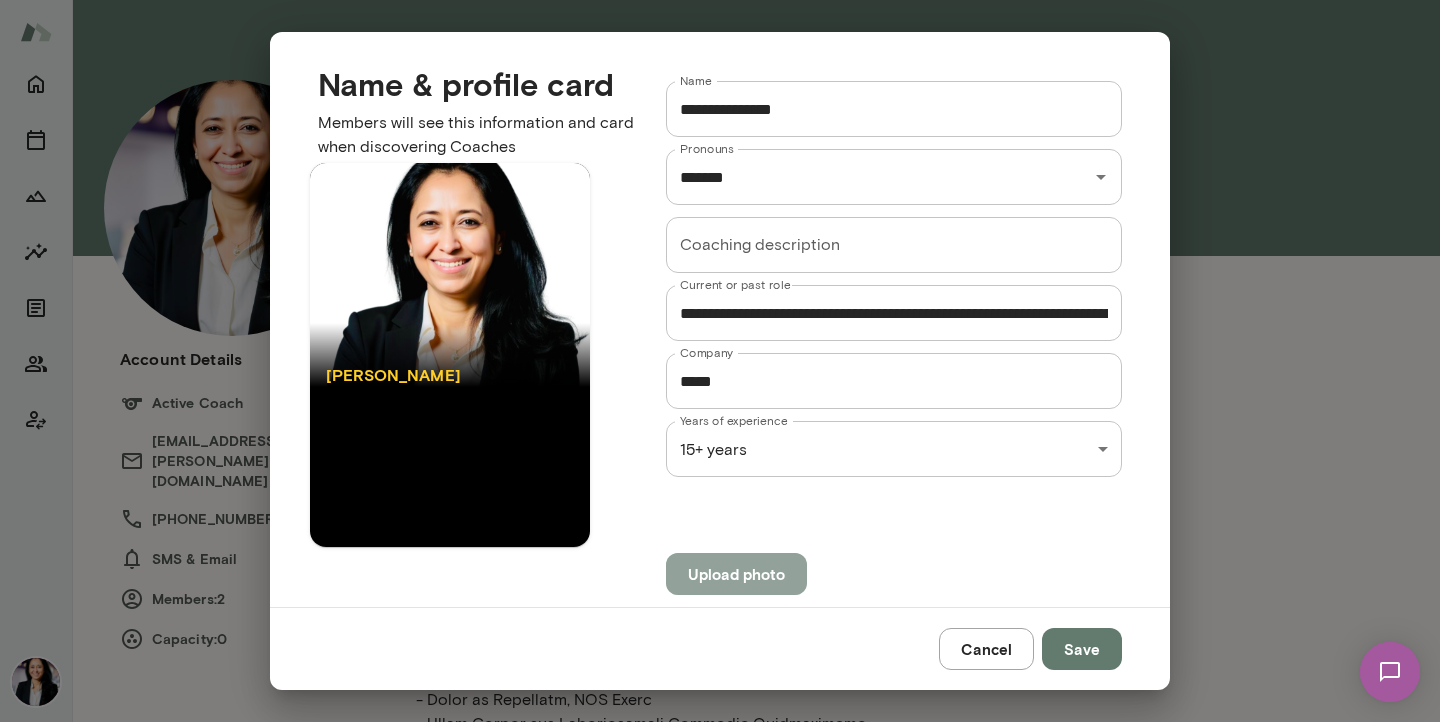 click on "Upload photo" at bounding box center [736, 574] 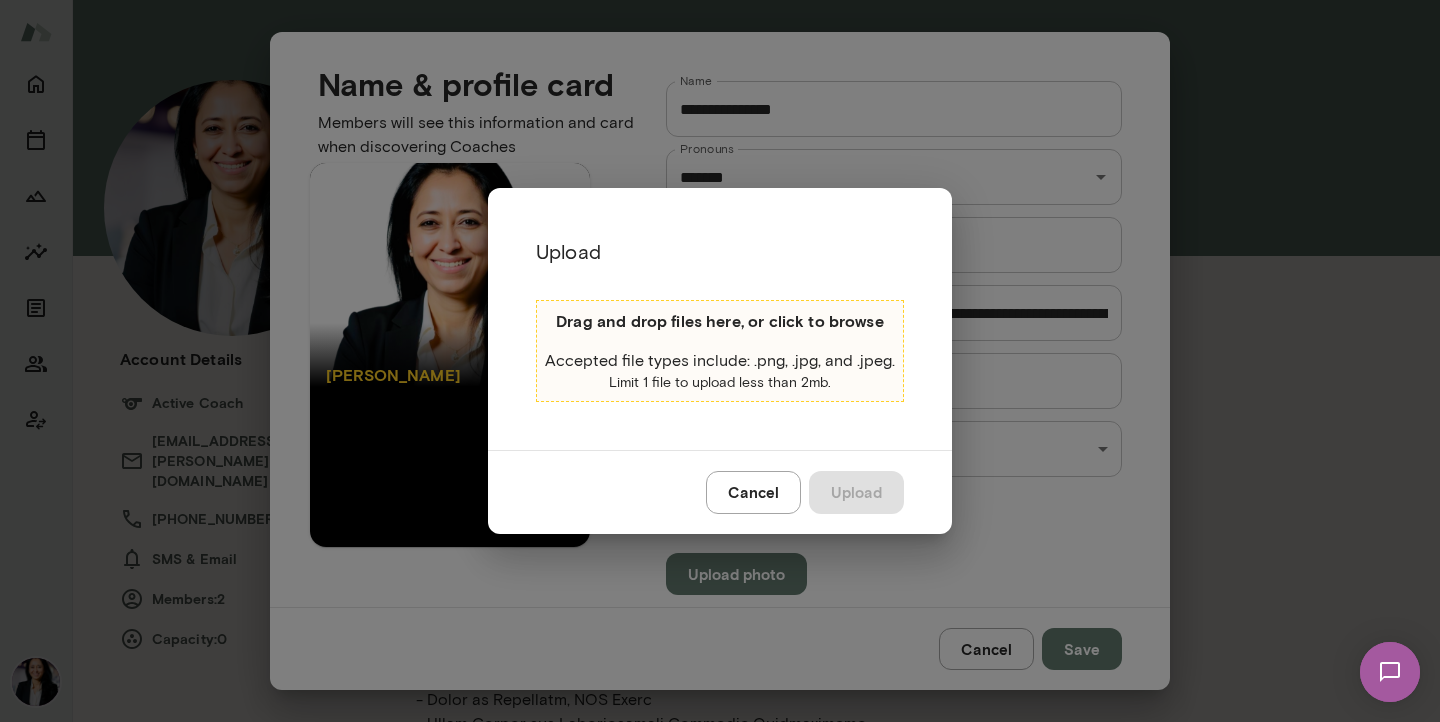 click on "Cancel" at bounding box center [753, 492] 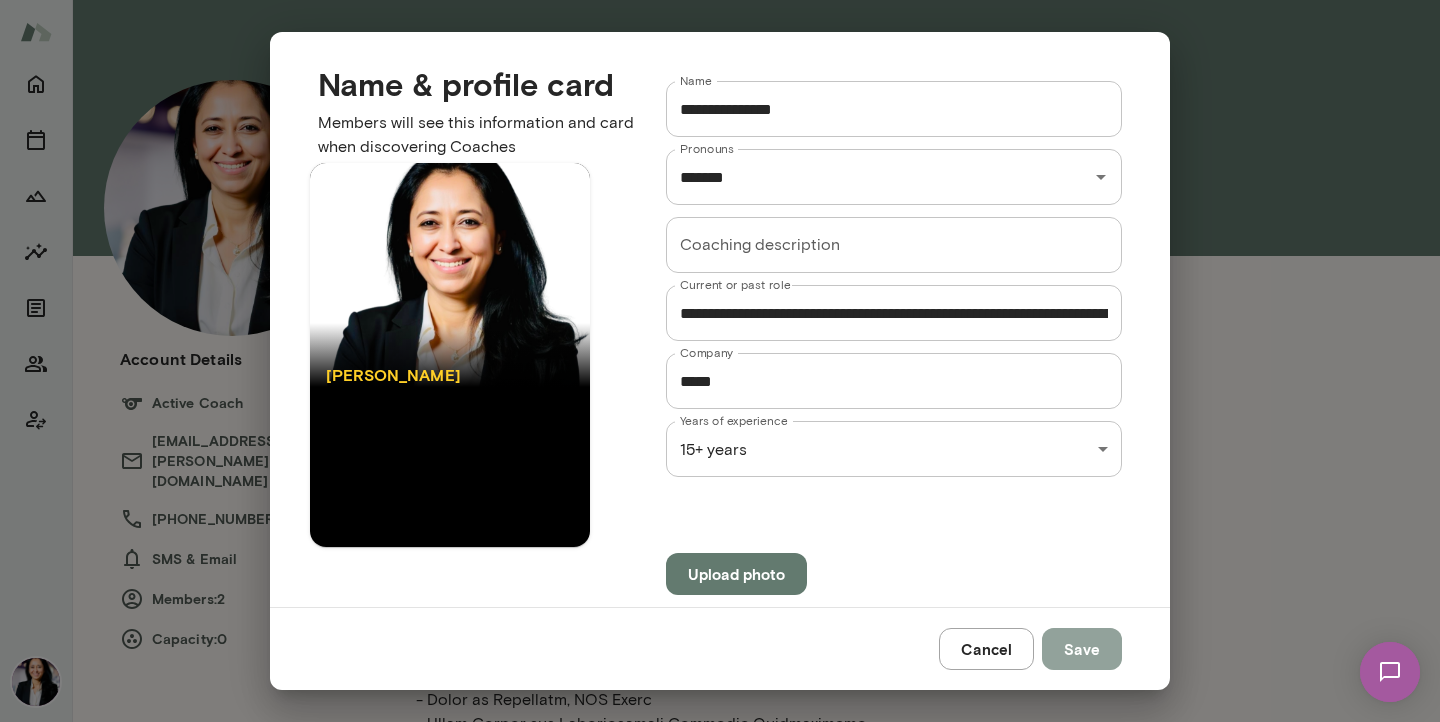 click on "Save" at bounding box center (1082, 649) 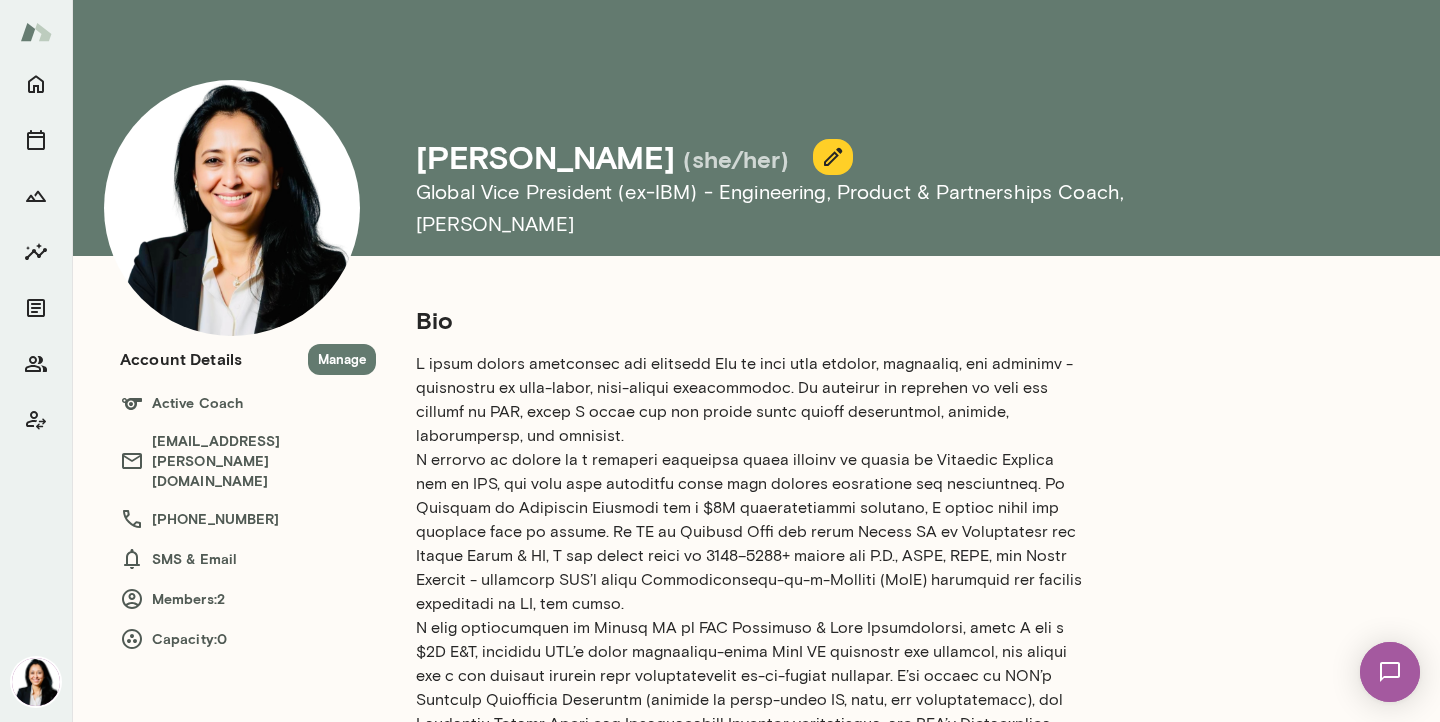 click 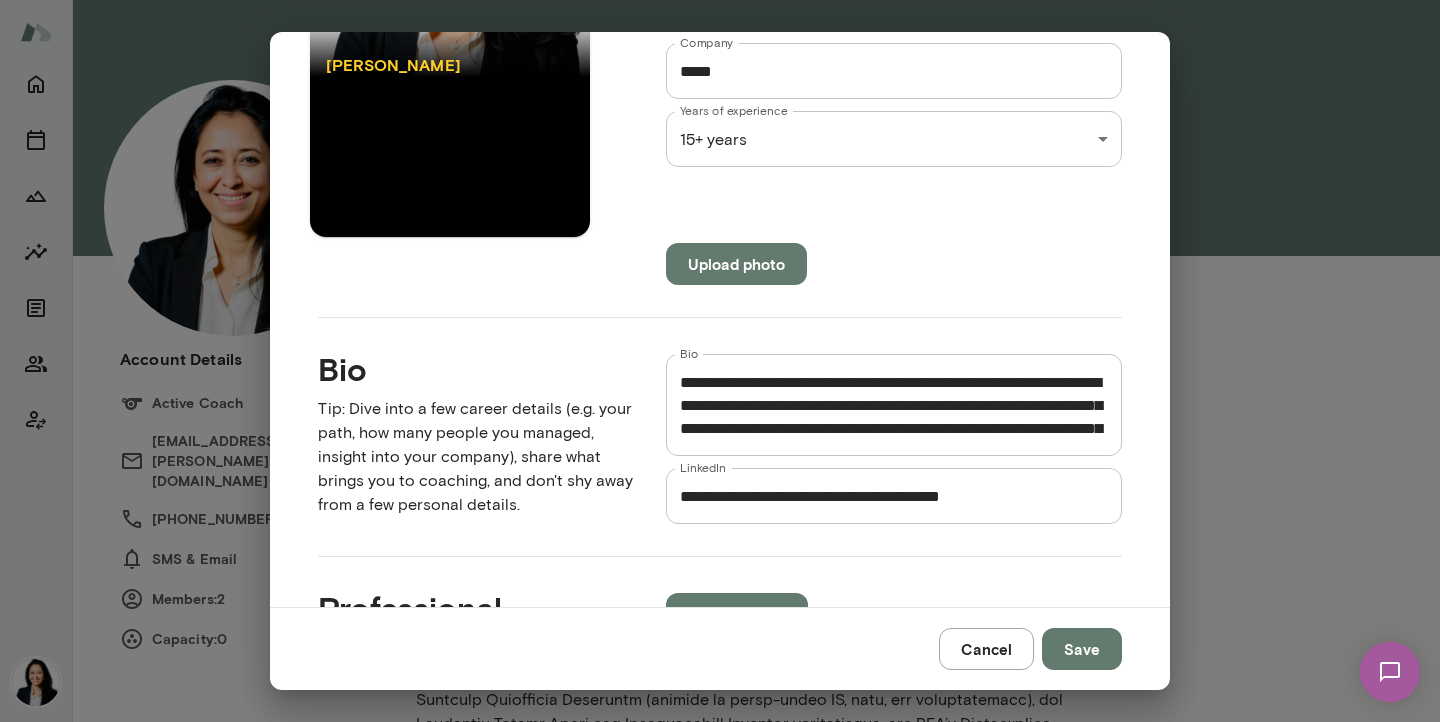 scroll, scrollTop: 333, scrollLeft: 0, axis: vertical 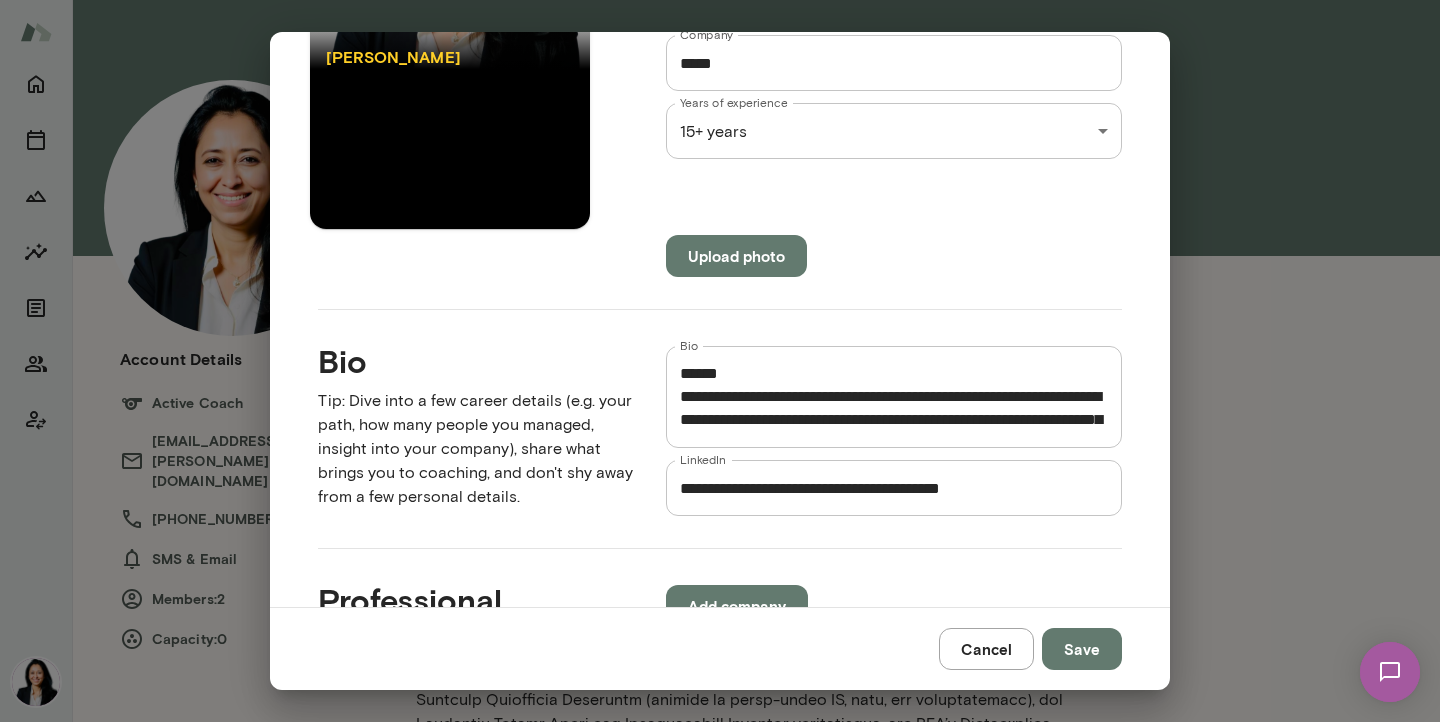 click on "Bio" at bounding box center (894, 397) 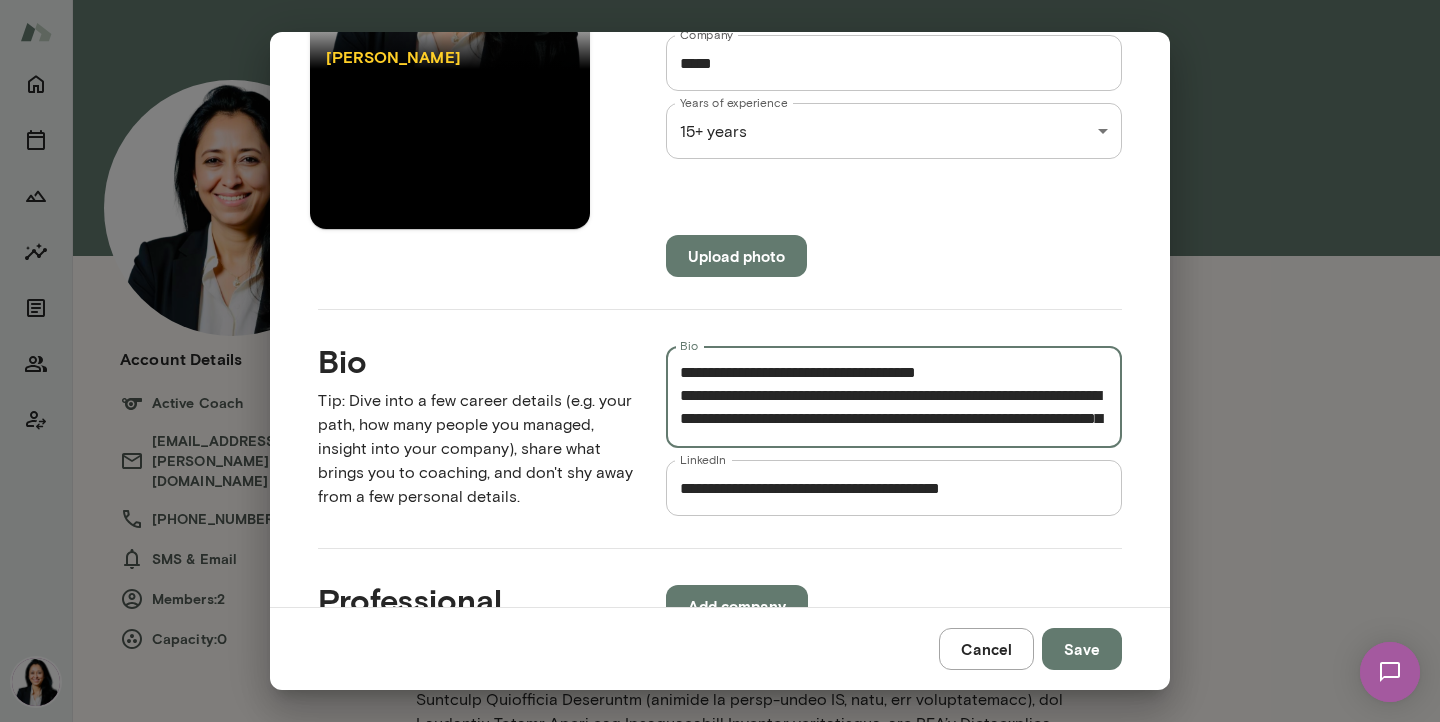 scroll, scrollTop: 570, scrollLeft: 0, axis: vertical 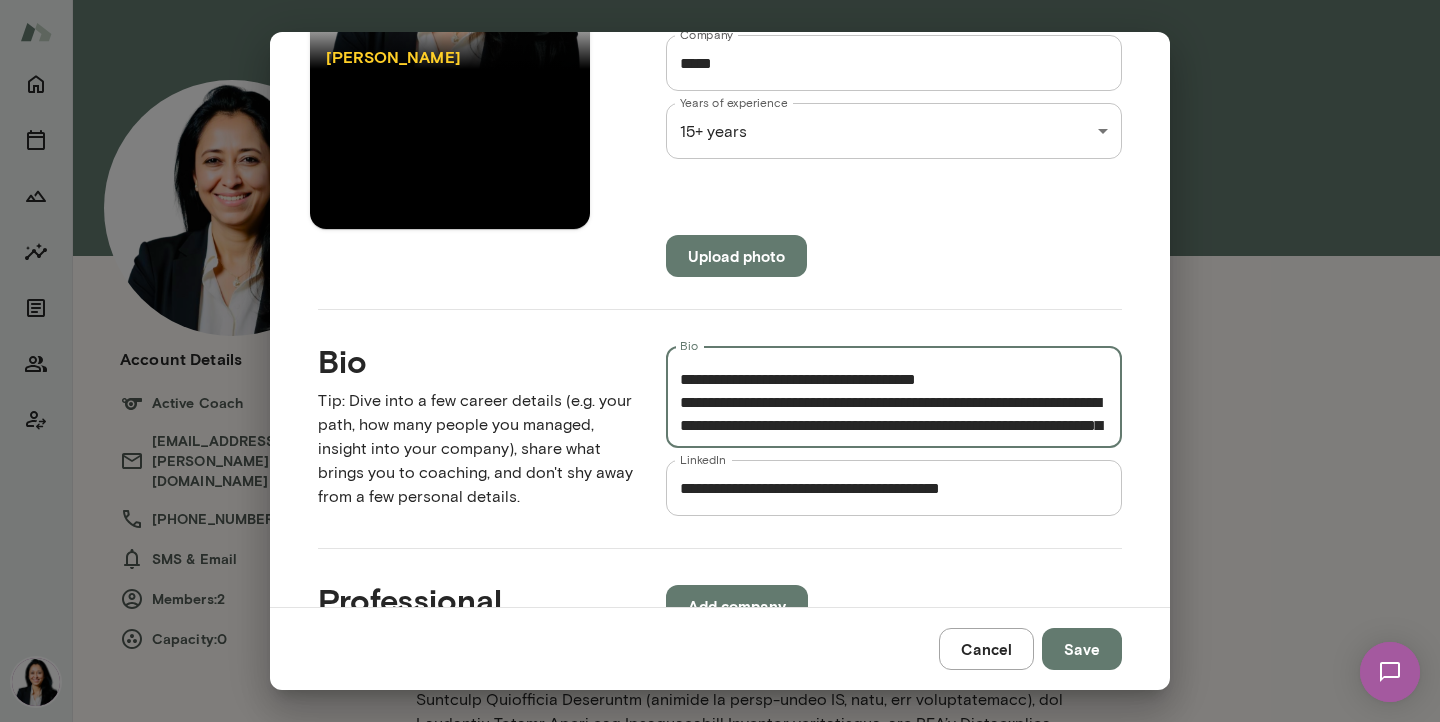 click on "* Bio" at bounding box center [894, 397] 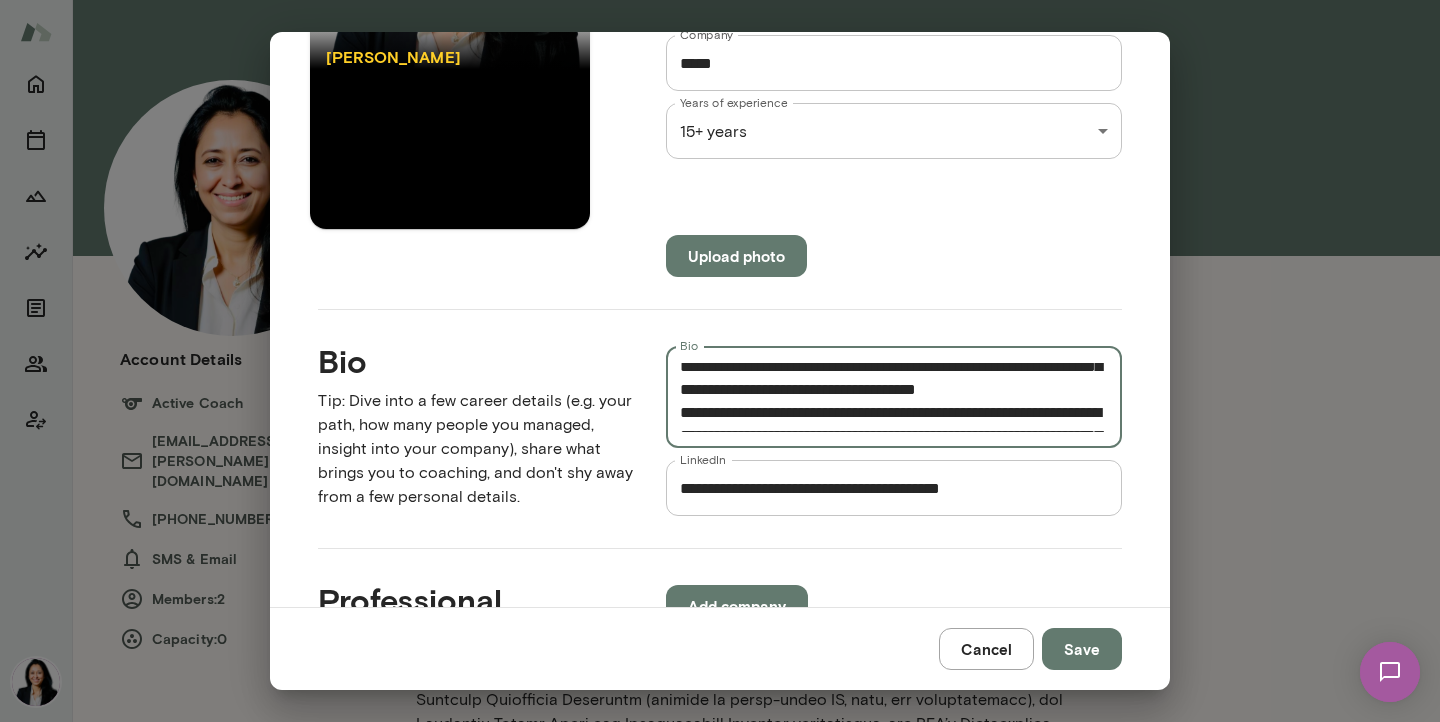 scroll, scrollTop: 559, scrollLeft: 0, axis: vertical 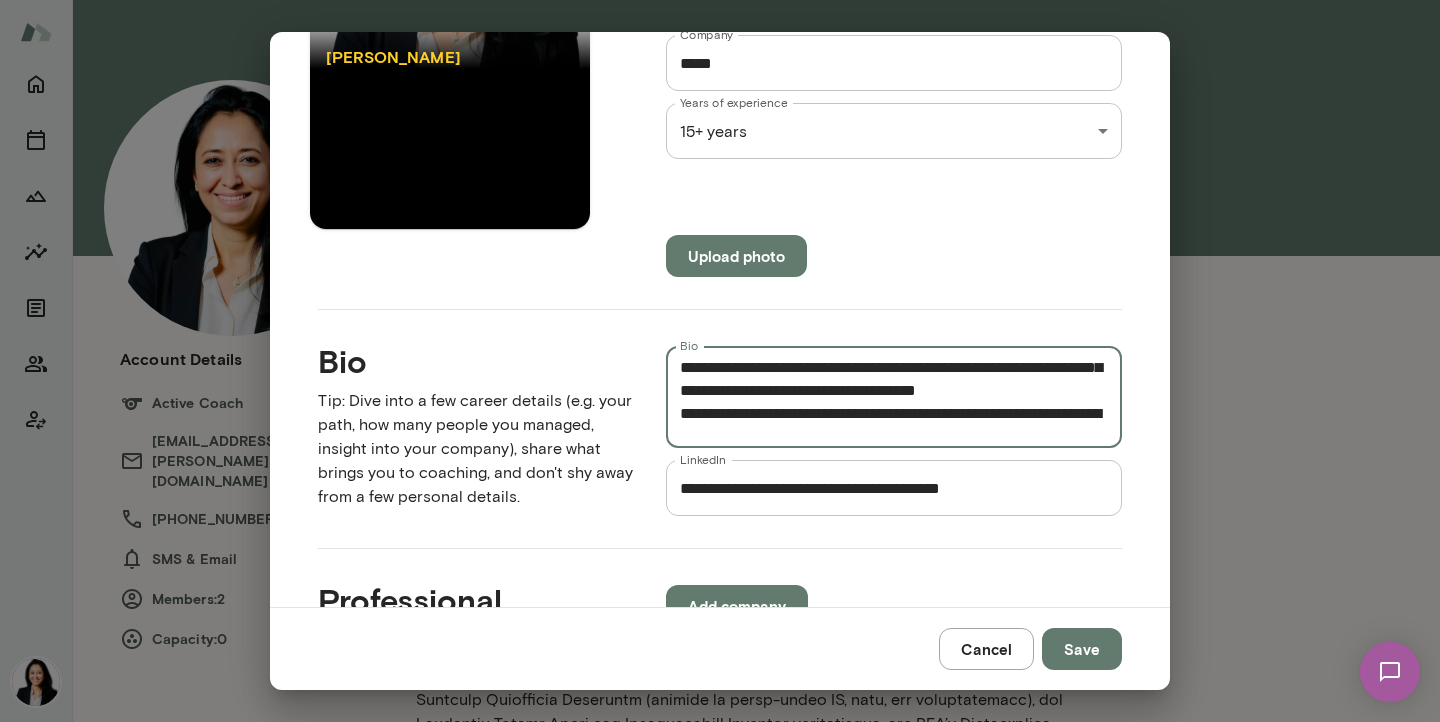 click on "Bio" at bounding box center (894, 397) 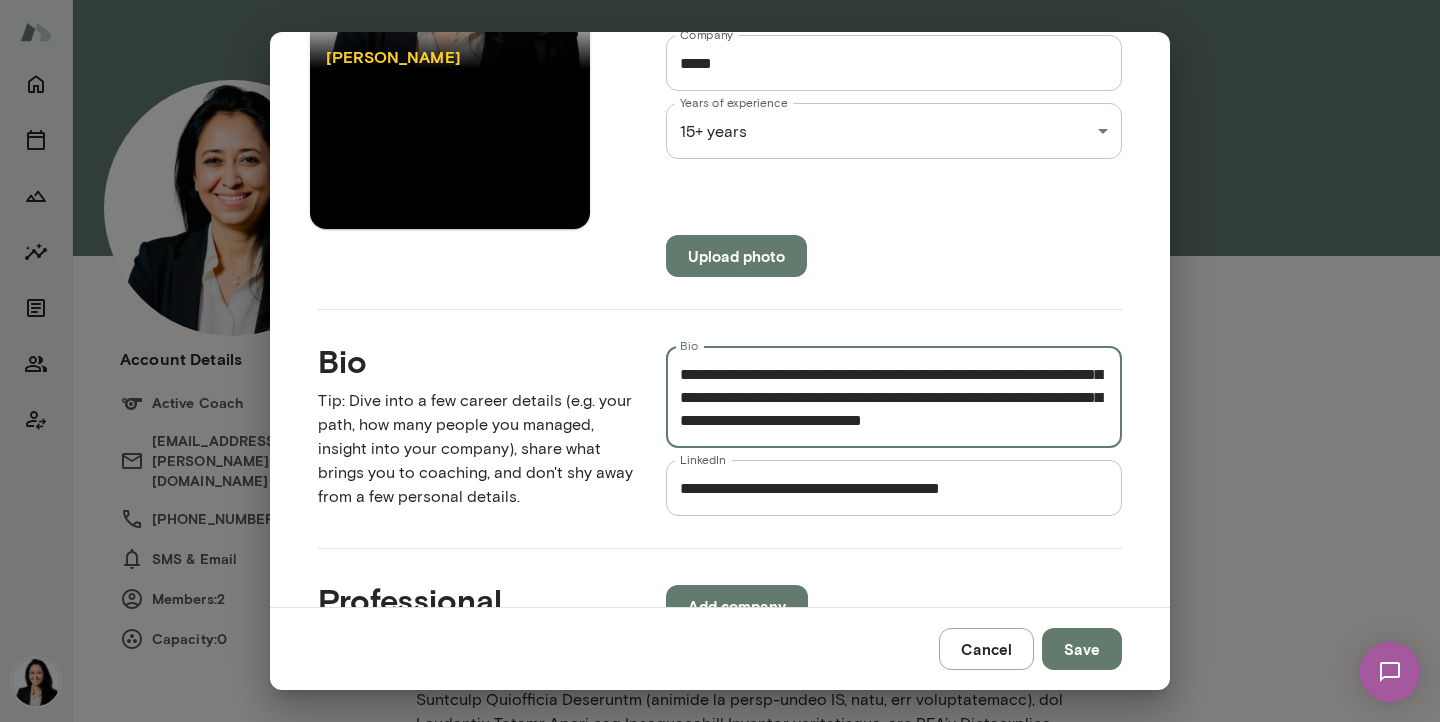 scroll, scrollTop: 726, scrollLeft: 0, axis: vertical 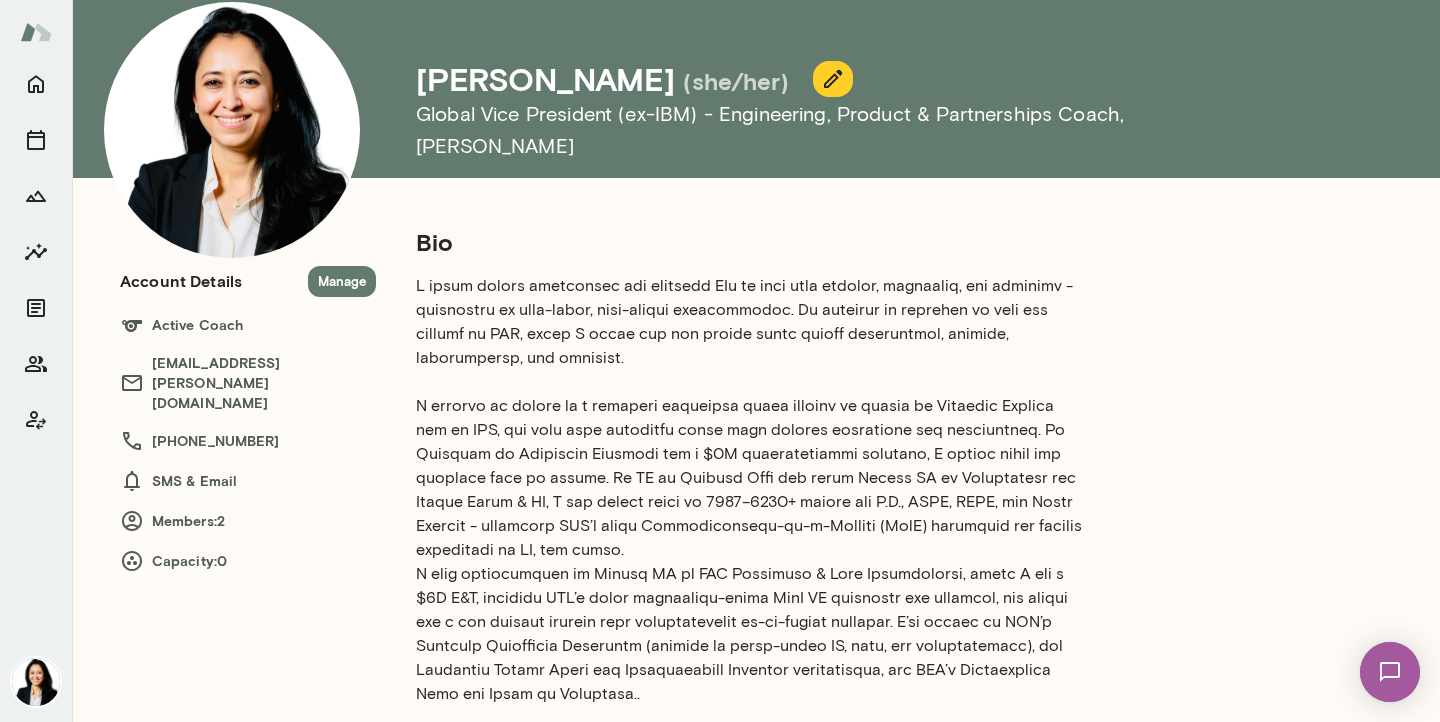 click on "Manage" at bounding box center [342, 281] 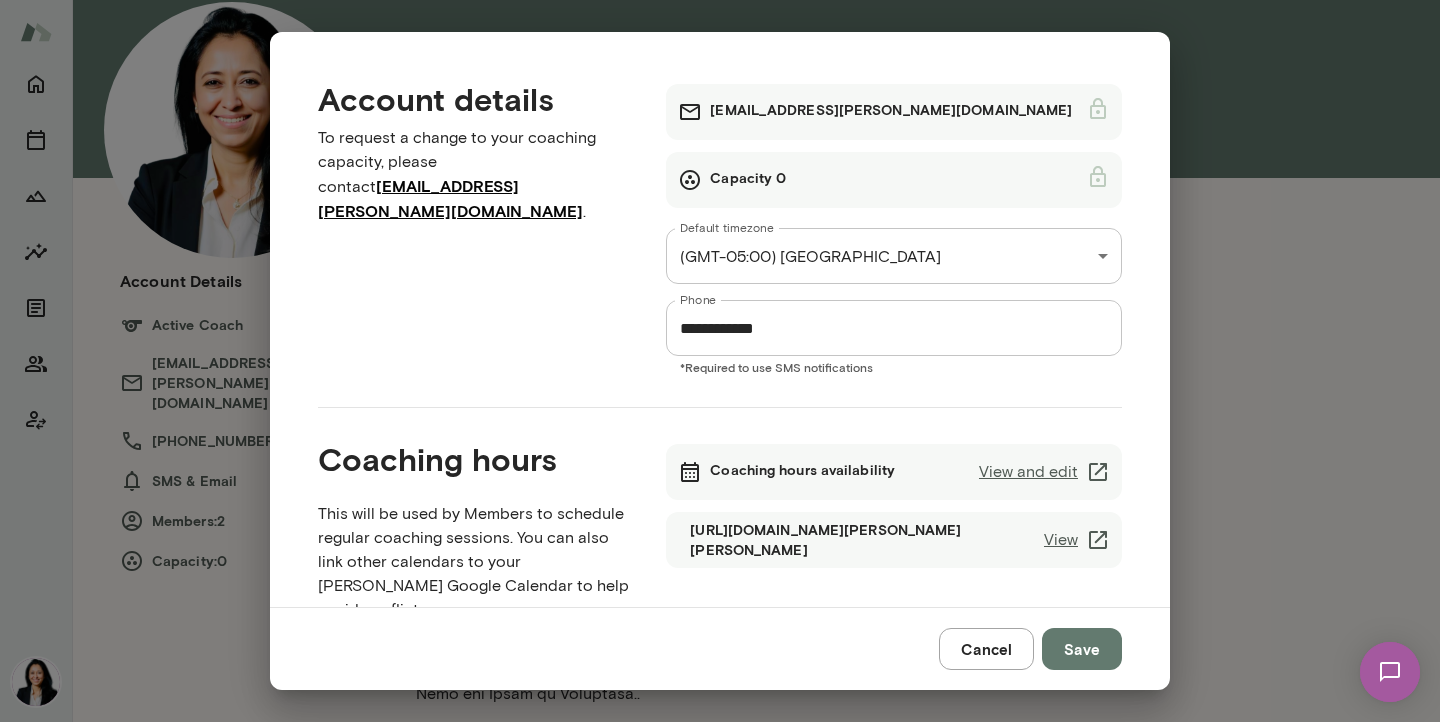 click on "Cancel" at bounding box center [986, 649] 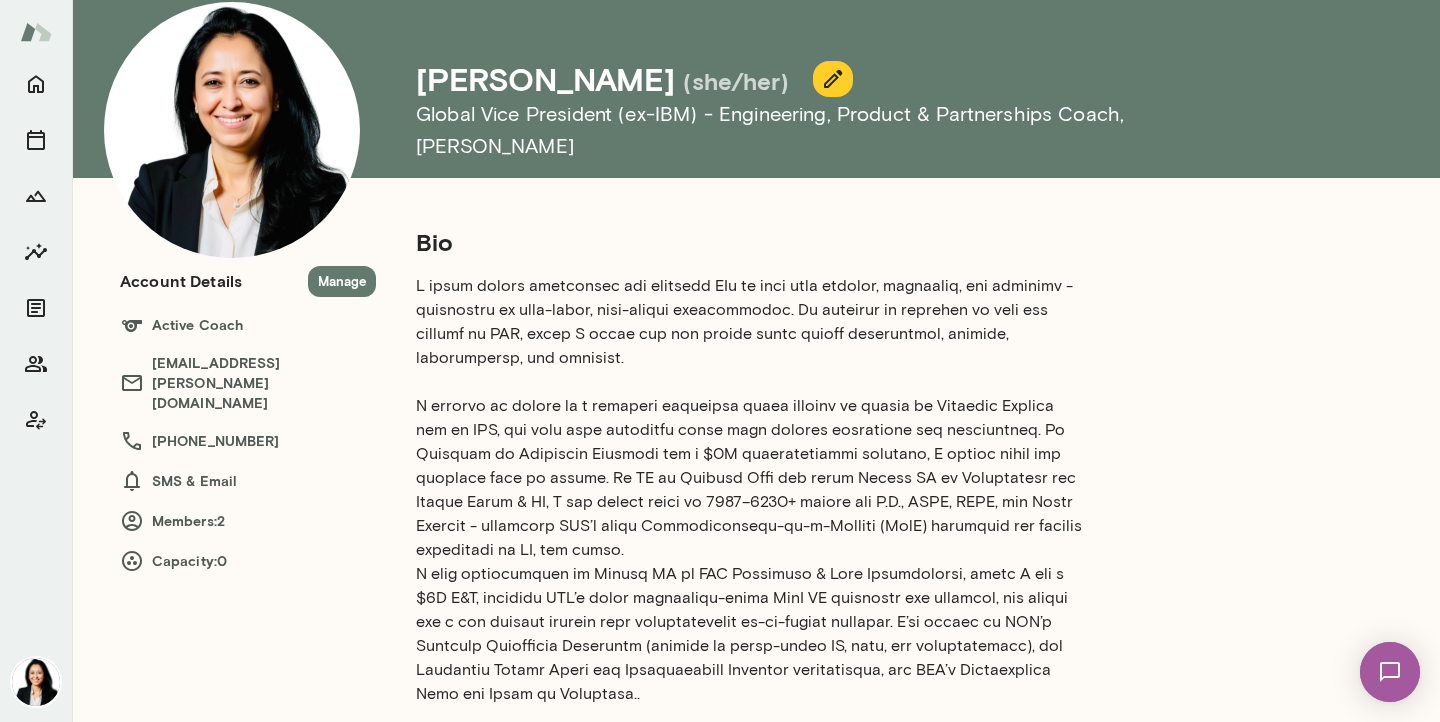 click 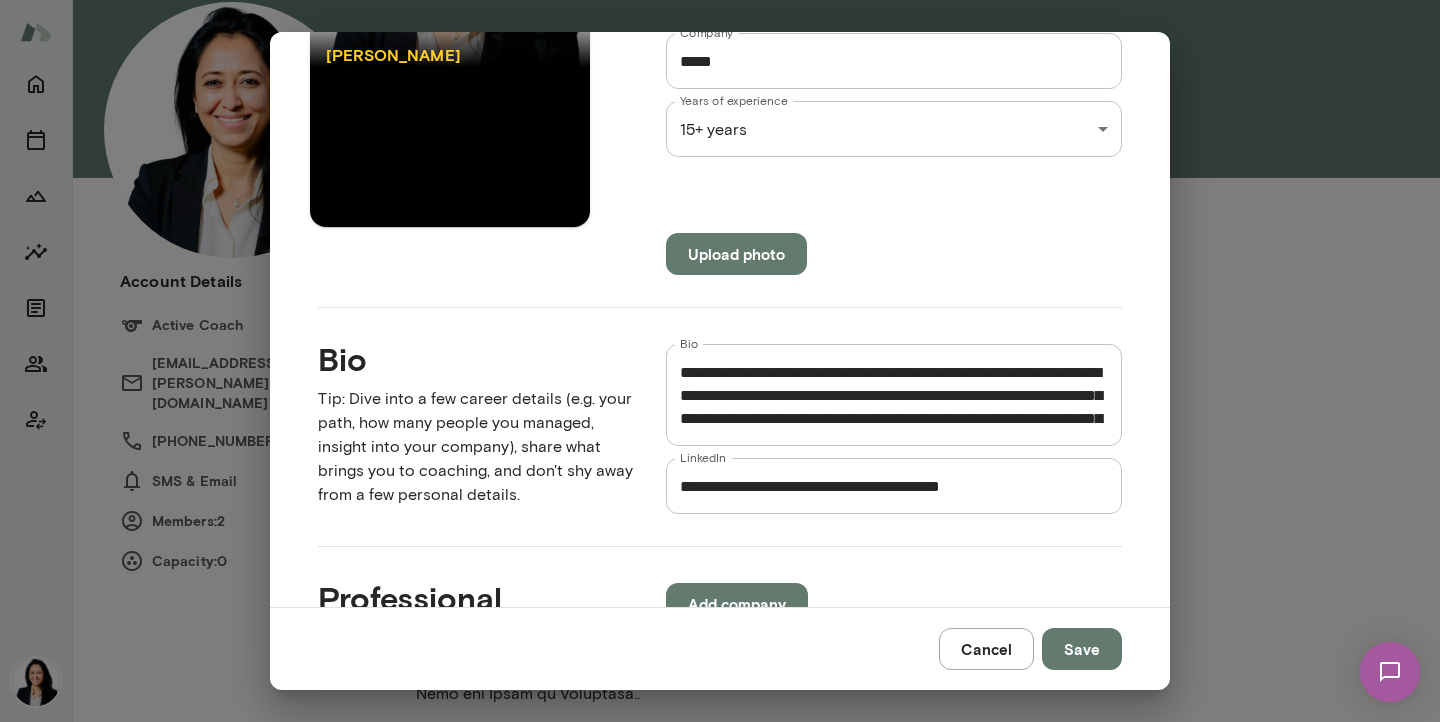 scroll, scrollTop: 344, scrollLeft: 0, axis: vertical 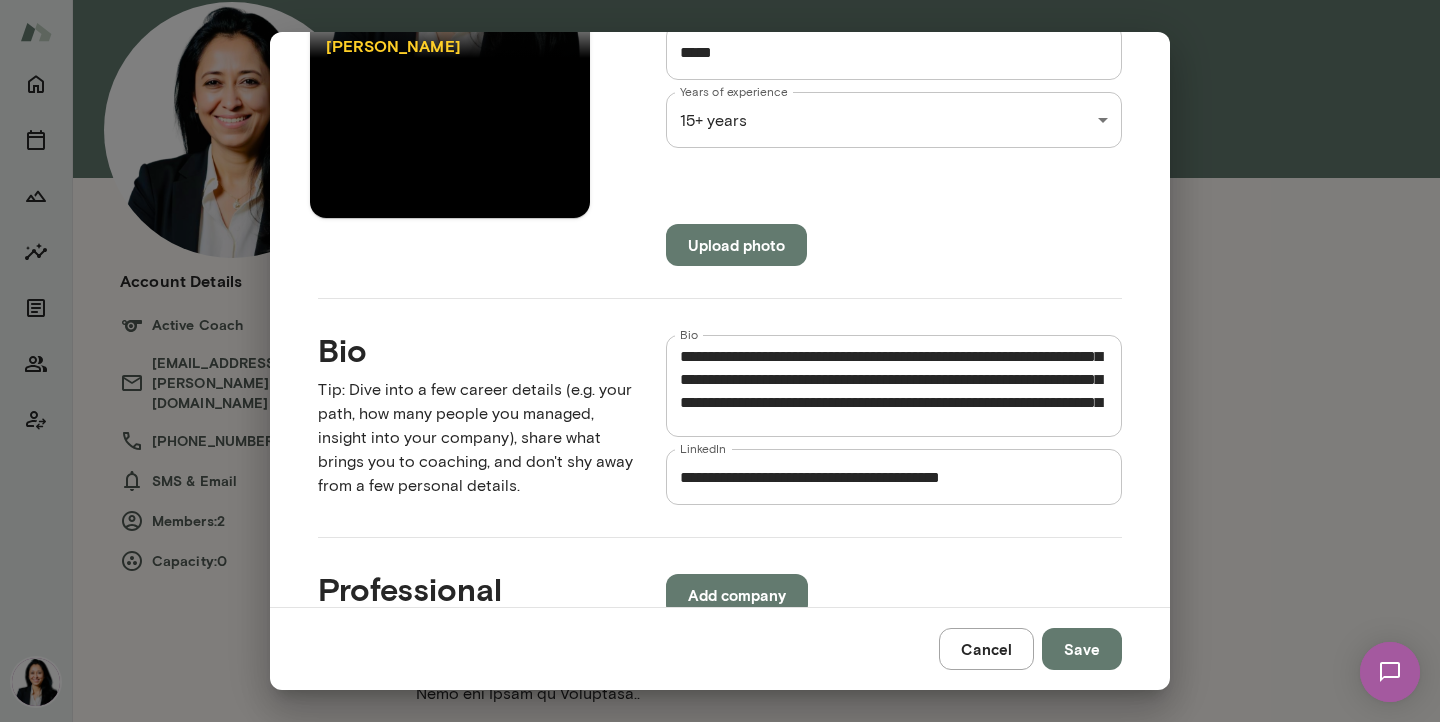 click on "Bio" at bounding box center (894, 386) 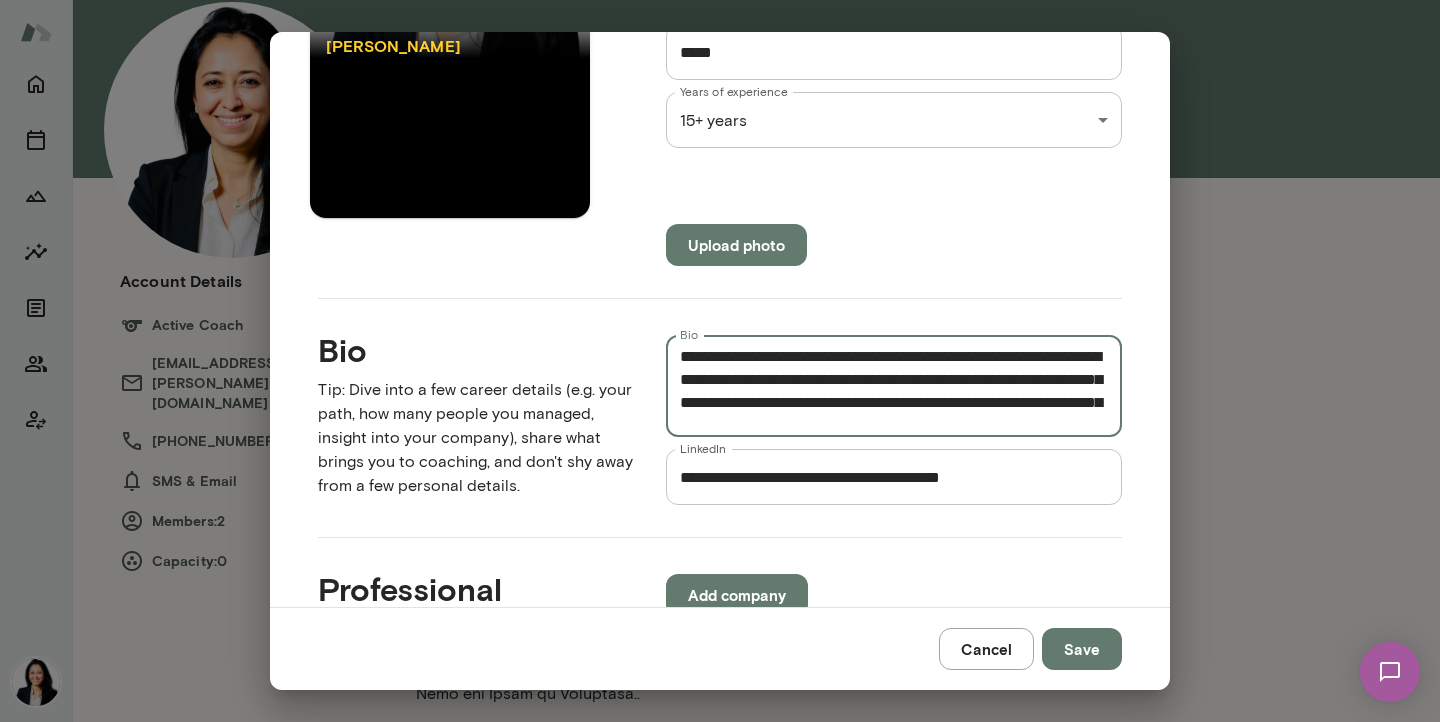 scroll, scrollTop: 366, scrollLeft: 0, axis: vertical 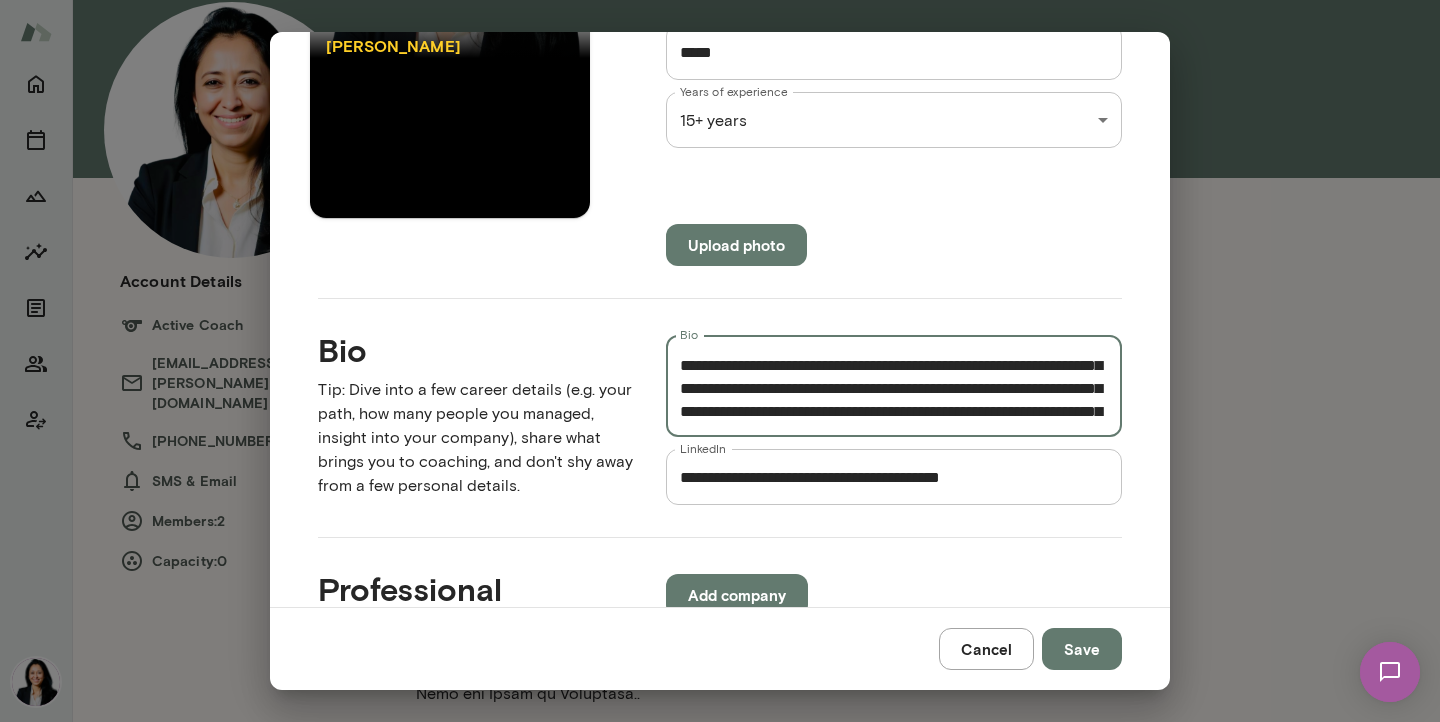 type on "**********" 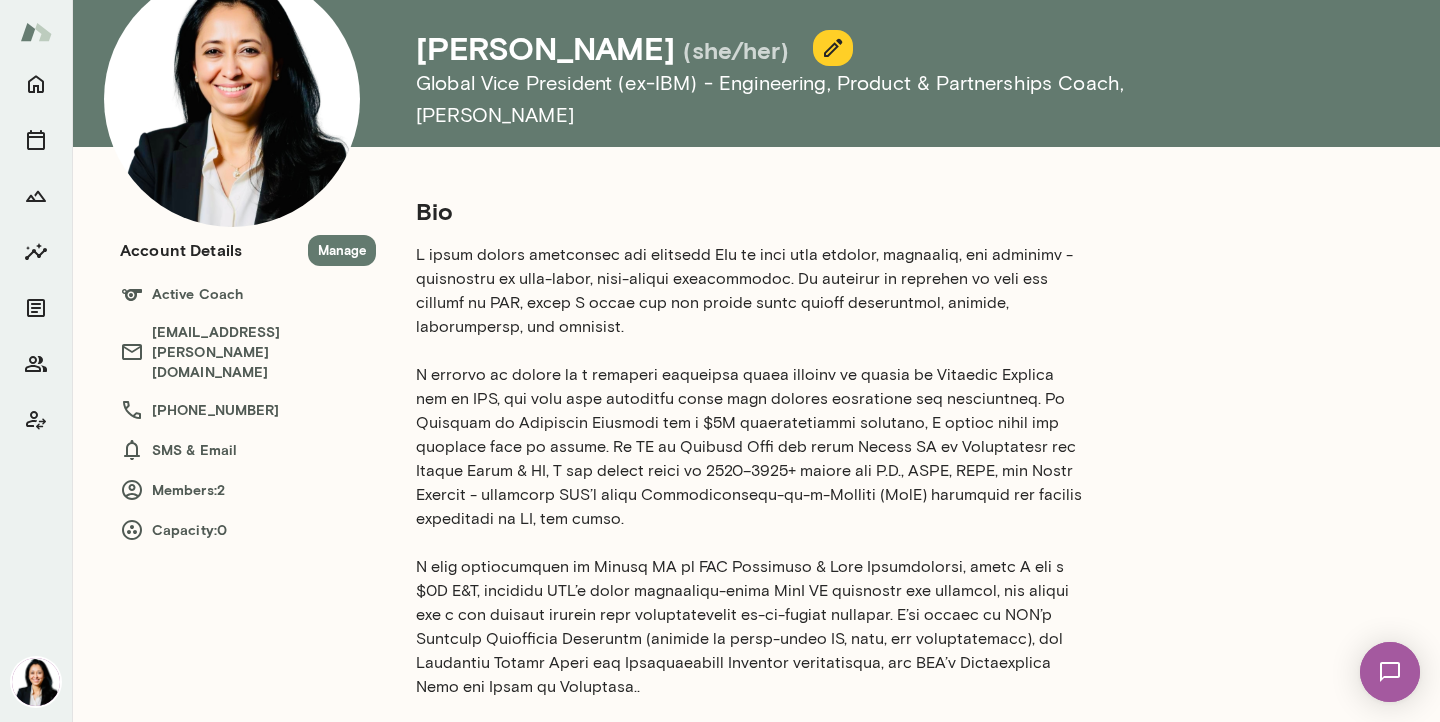 scroll, scrollTop: 89, scrollLeft: 0, axis: vertical 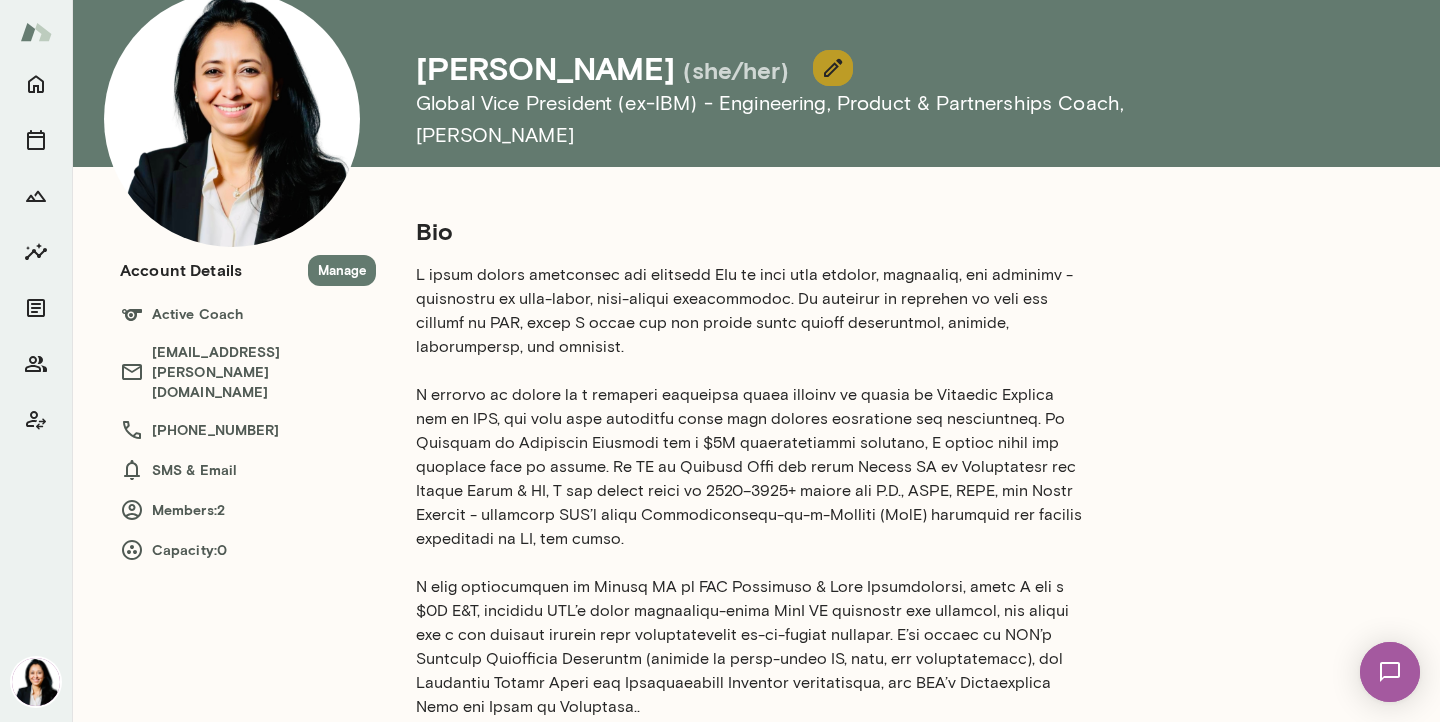 click 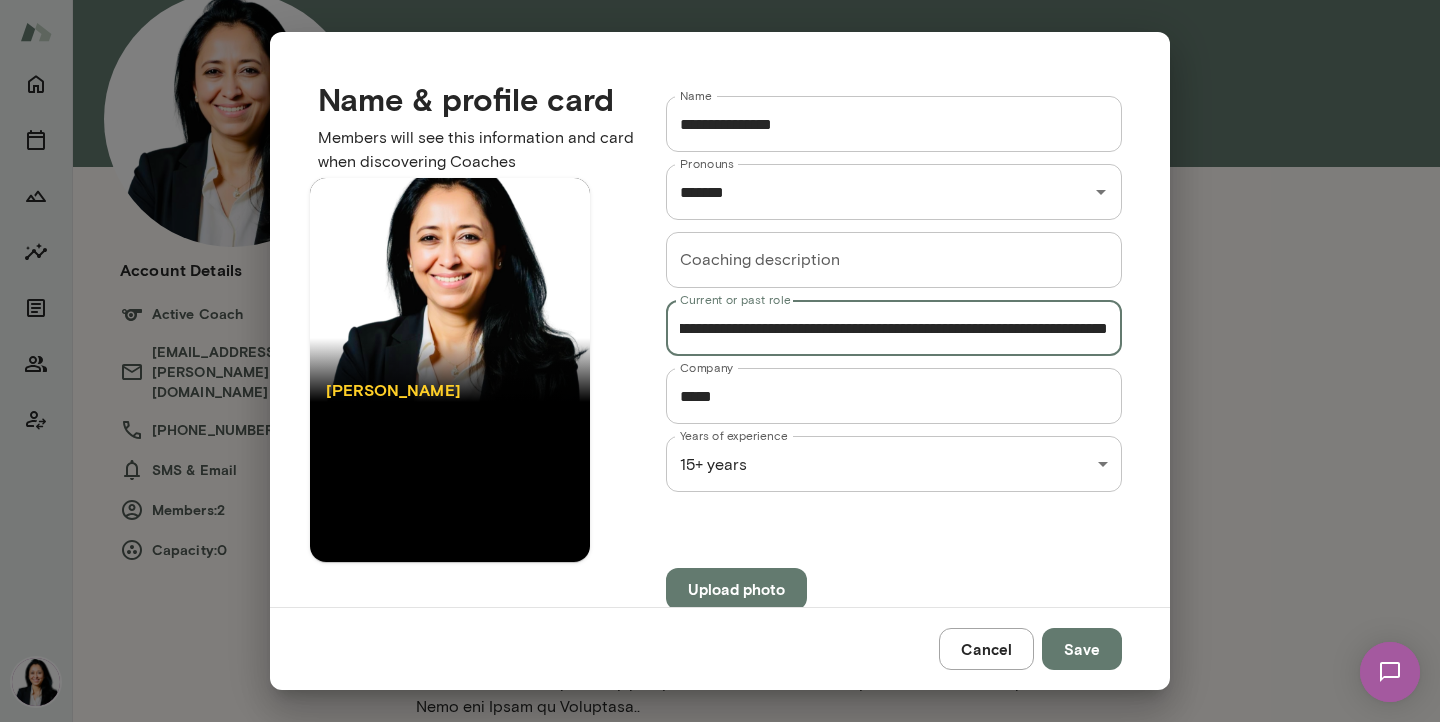 scroll, scrollTop: 0, scrollLeft: 123, axis: horizontal 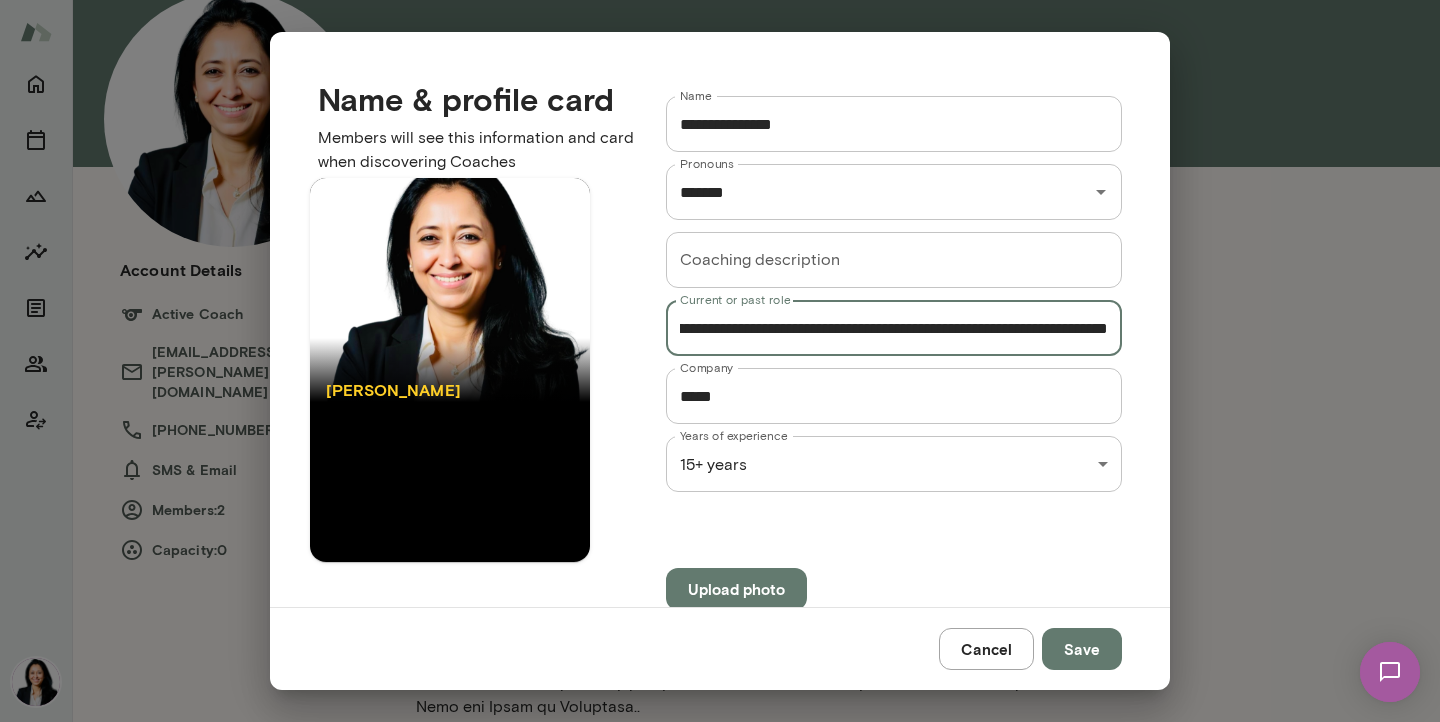 drag, startPoint x: 683, startPoint y: 325, endPoint x: 790, endPoint y: 333, distance: 107.298645 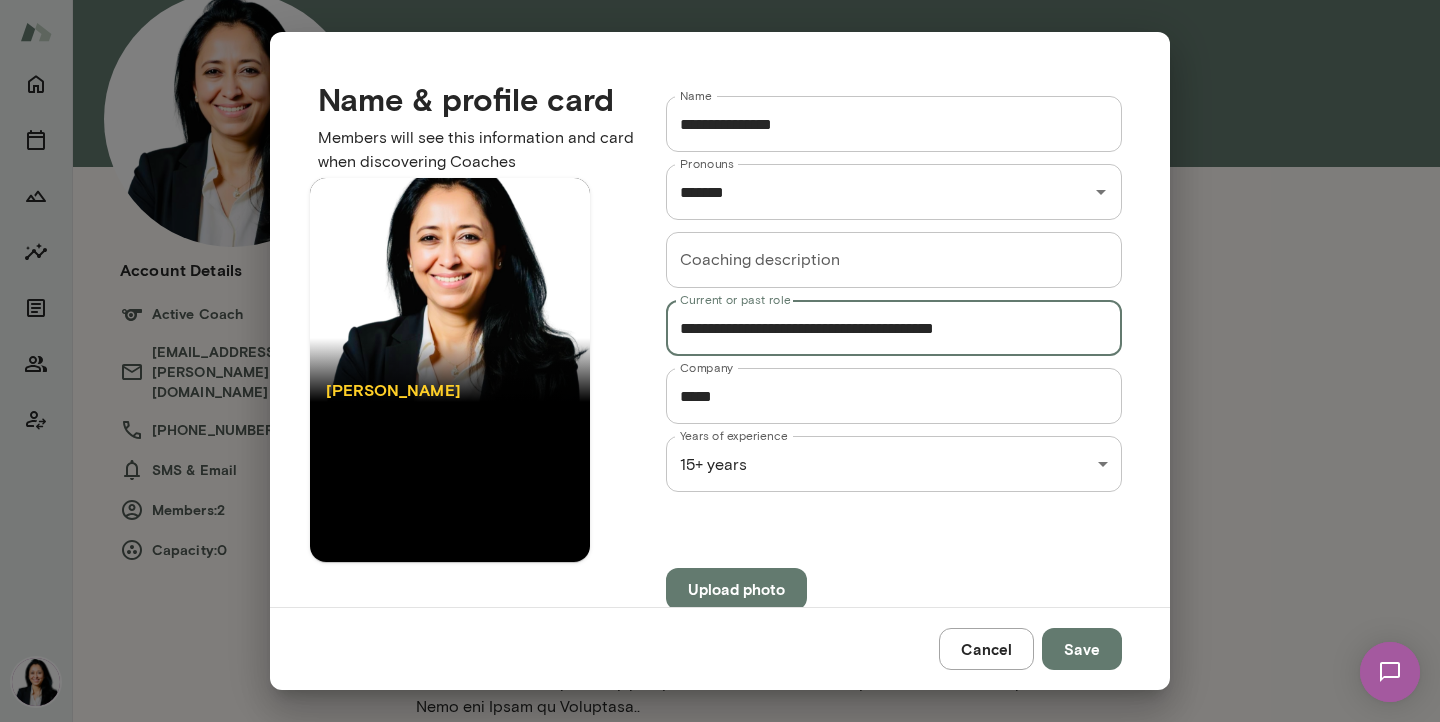 scroll, scrollTop: 0, scrollLeft: 0, axis: both 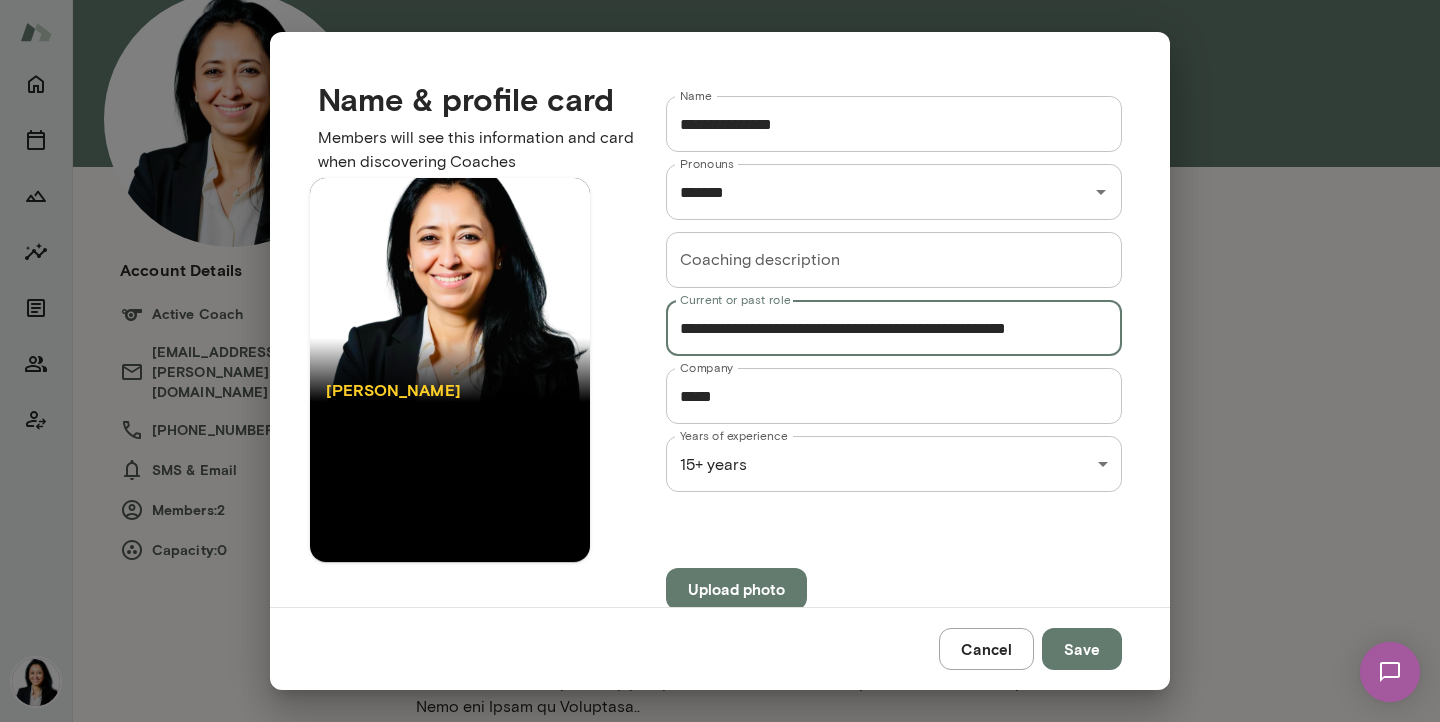 click on "**********" at bounding box center [894, 328] 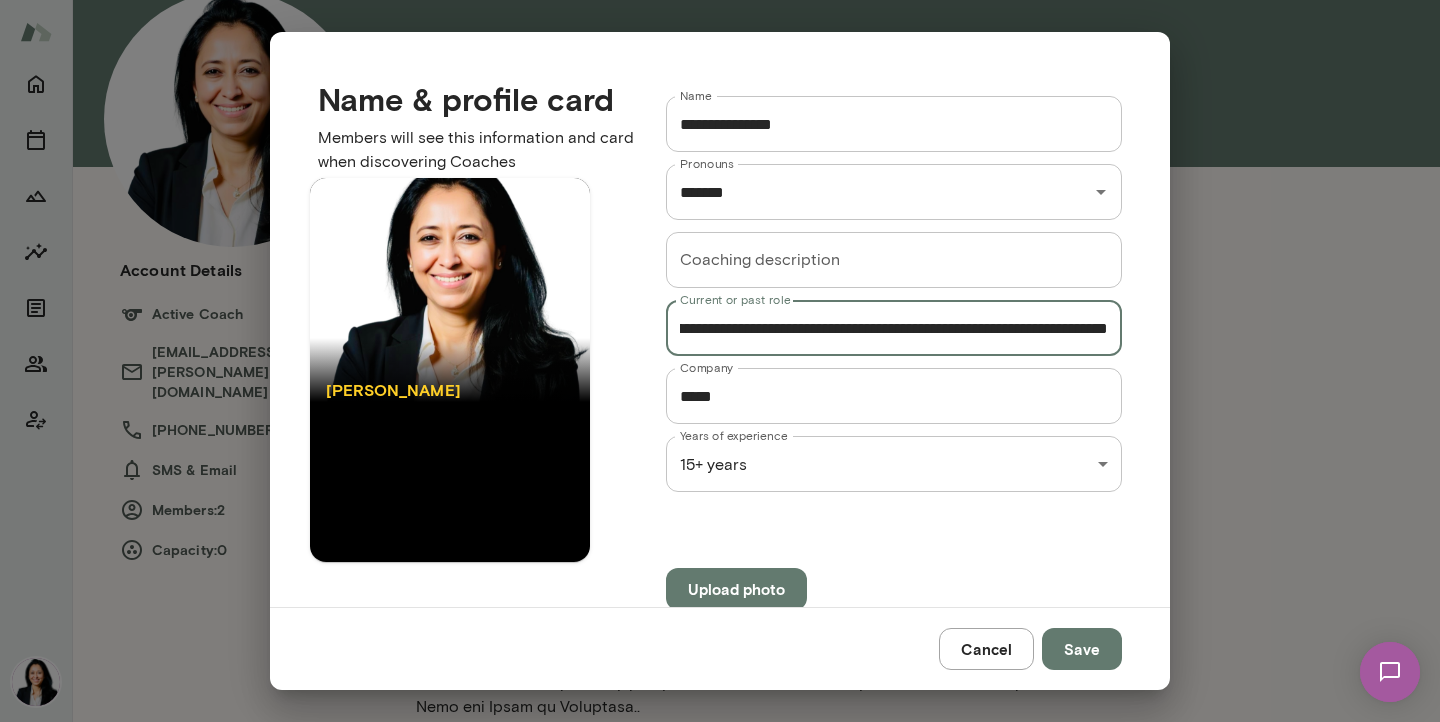 scroll, scrollTop: 0, scrollLeft: 119, axis: horizontal 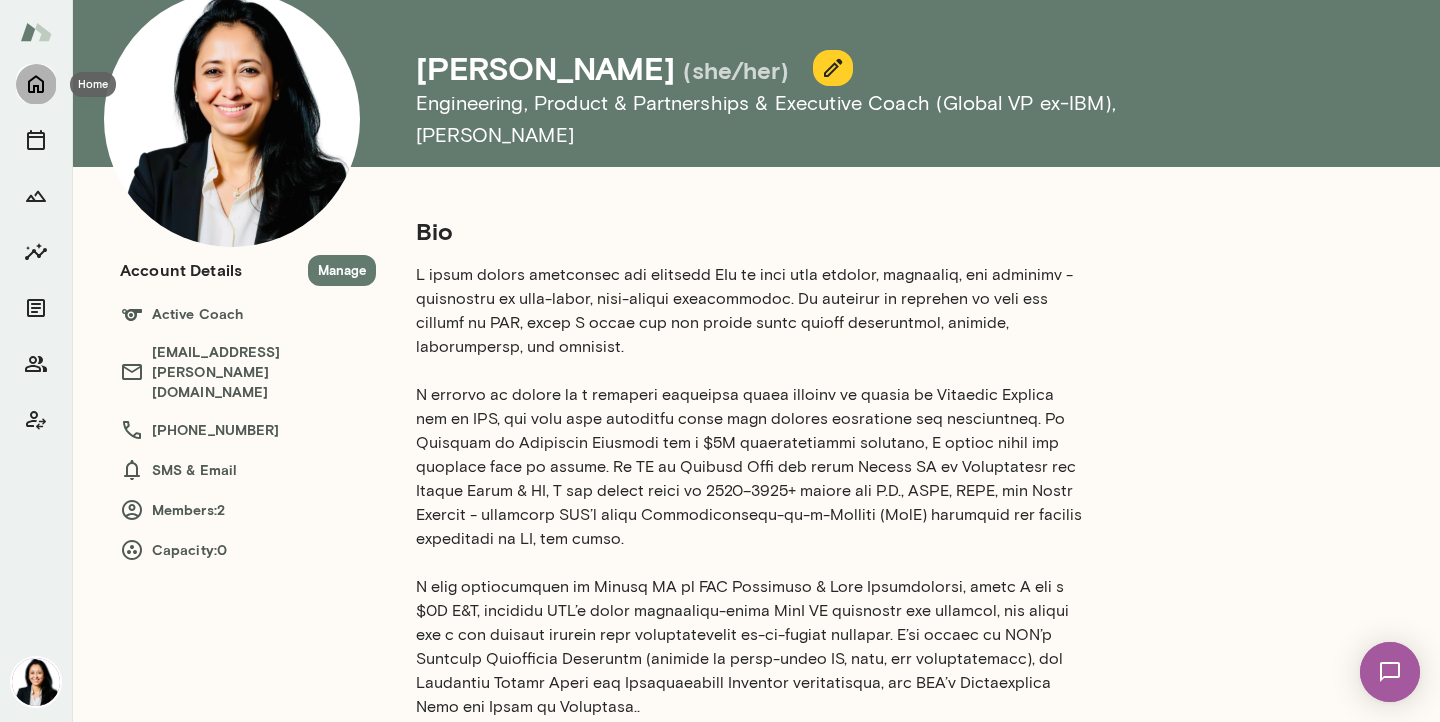 click 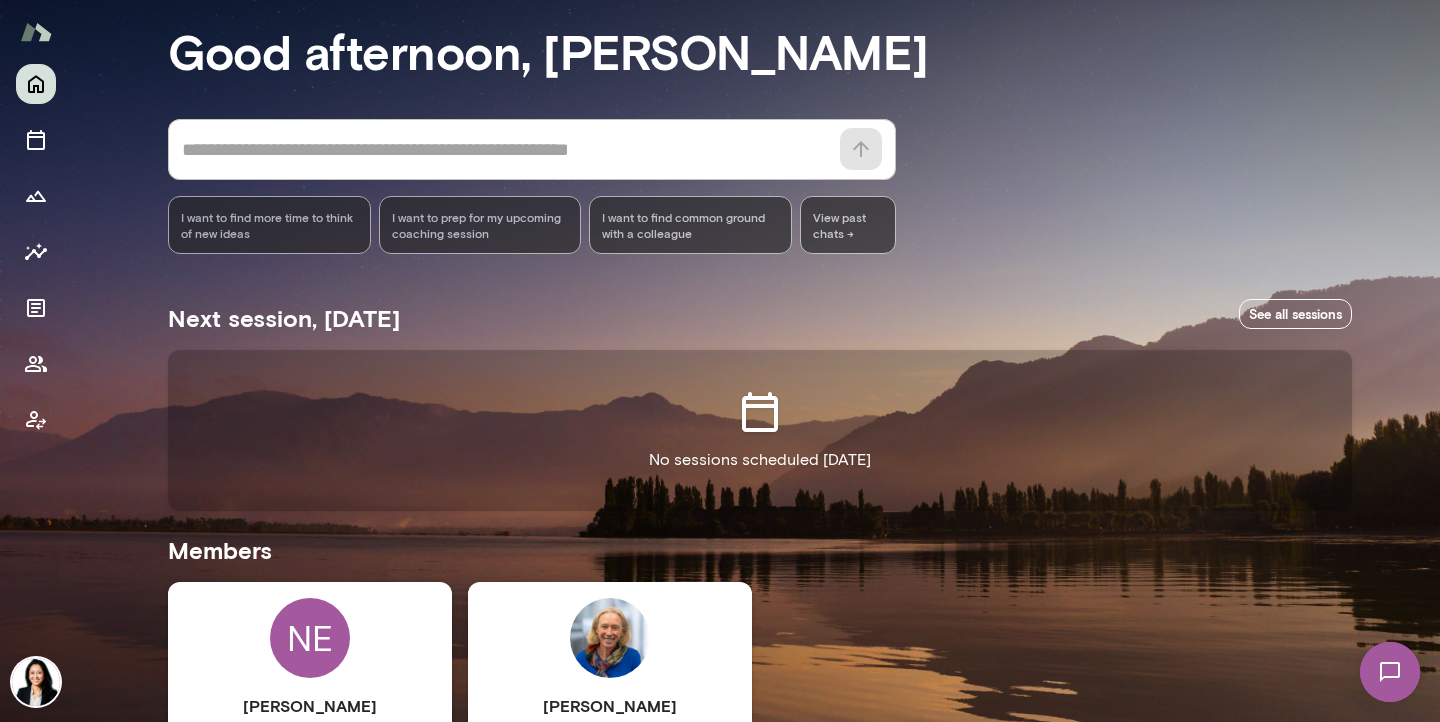 click at bounding box center [610, 638] 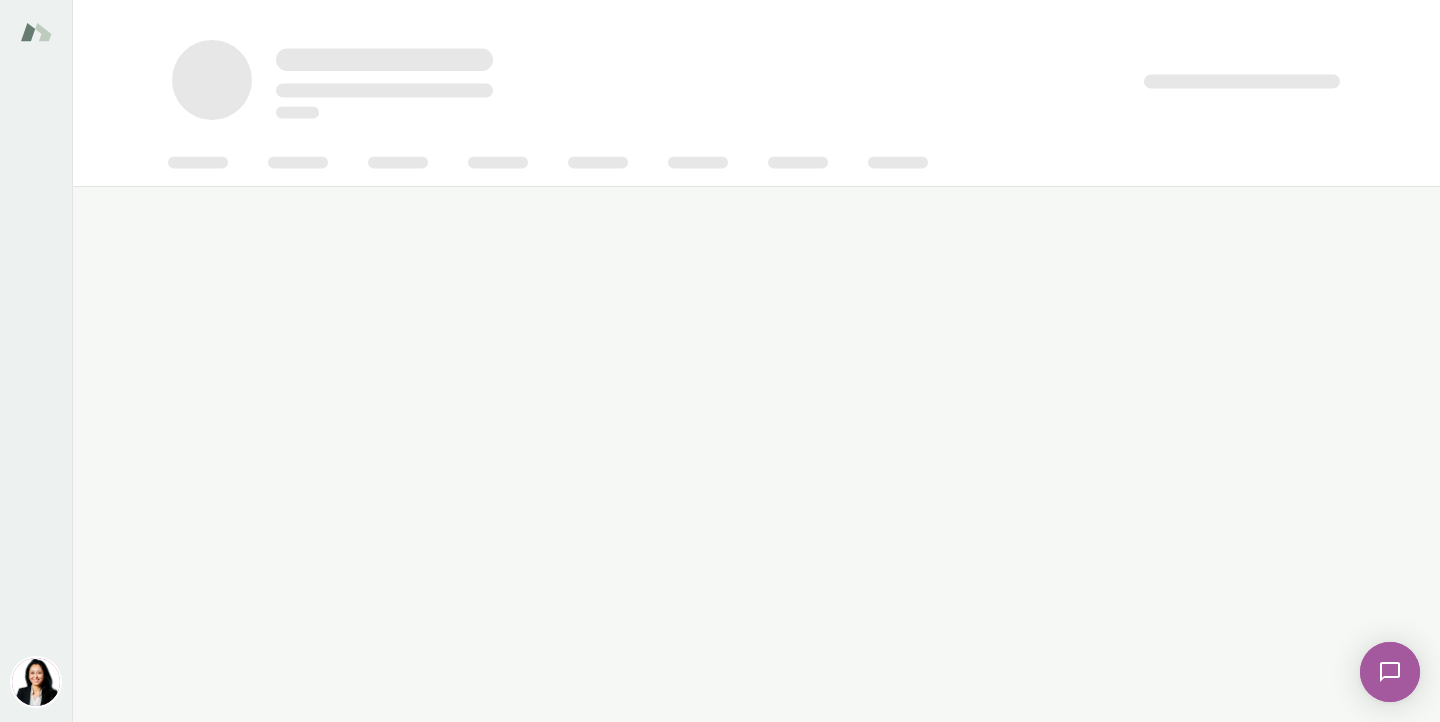 scroll, scrollTop: 0, scrollLeft: 0, axis: both 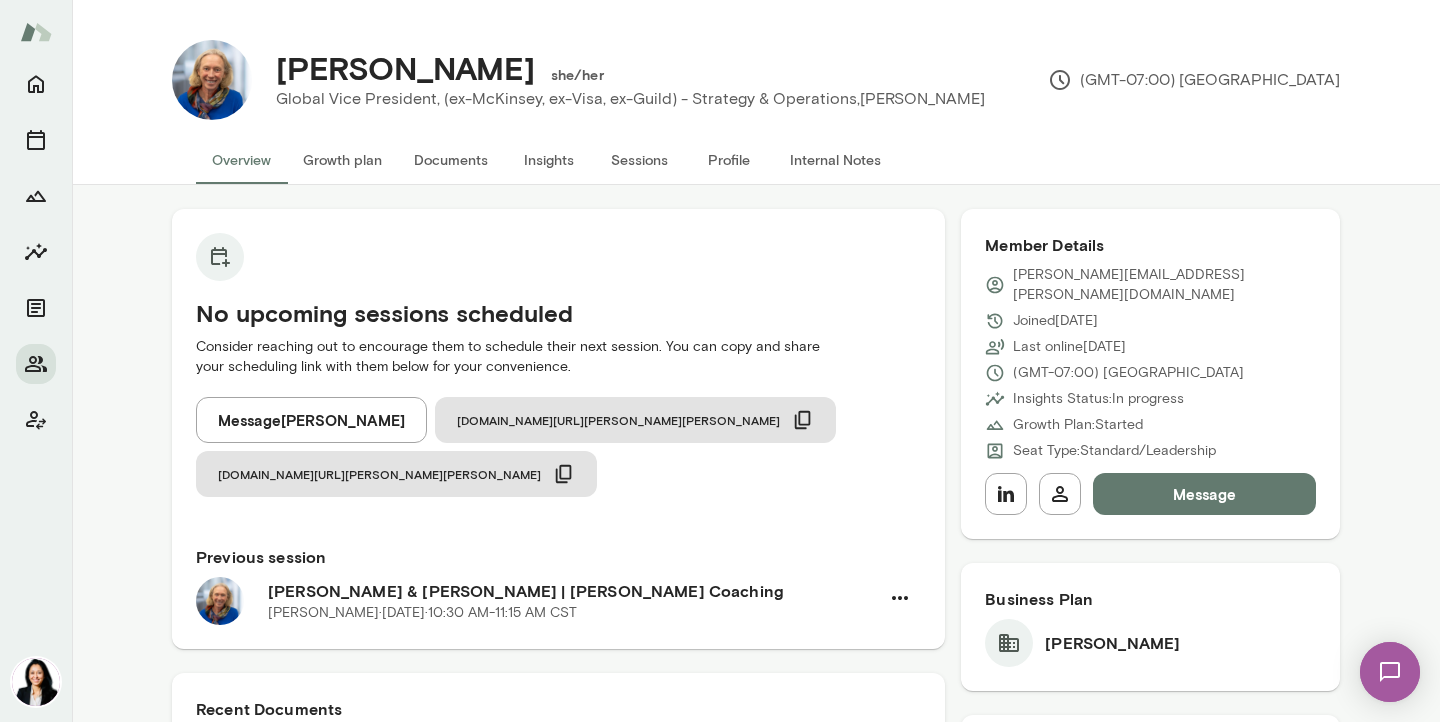 click on "Profile" at bounding box center [729, 160] 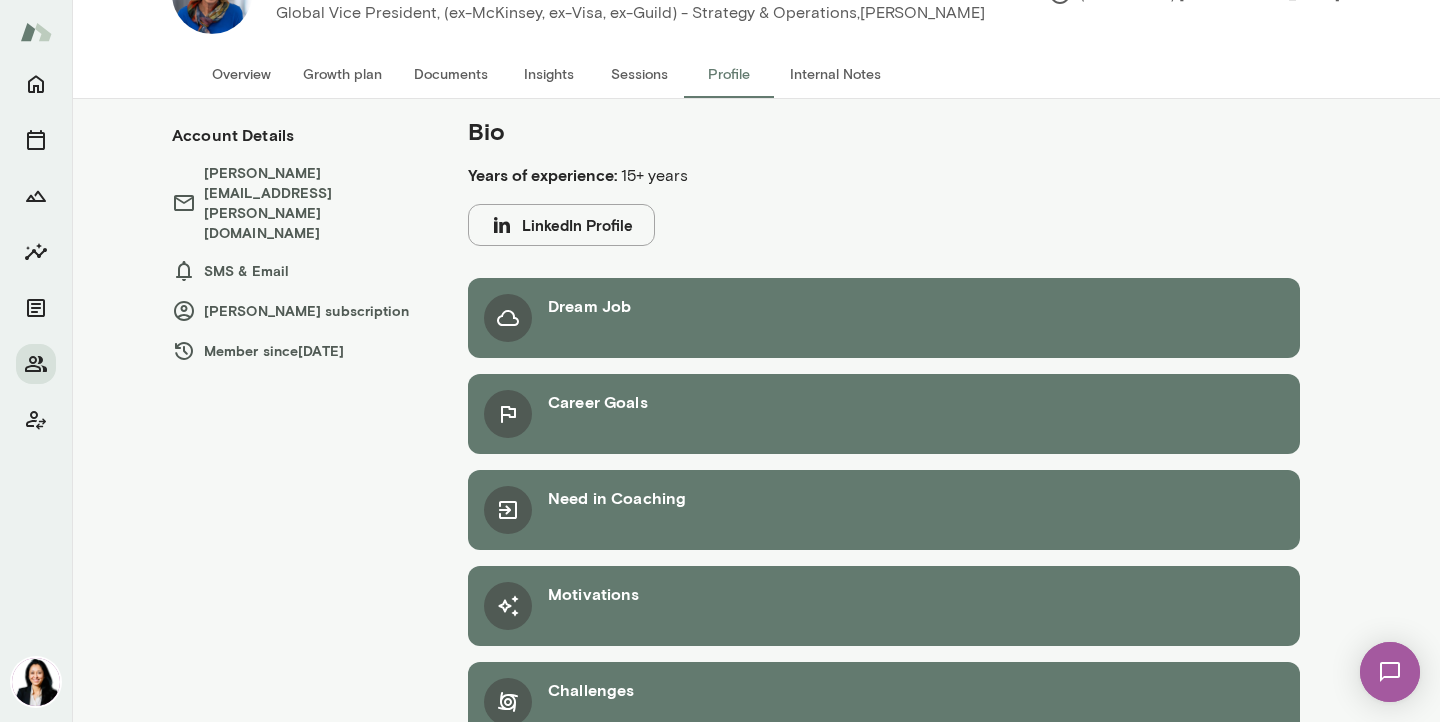 scroll, scrollTop: 61, scrollLeft: 0, axis: vertical 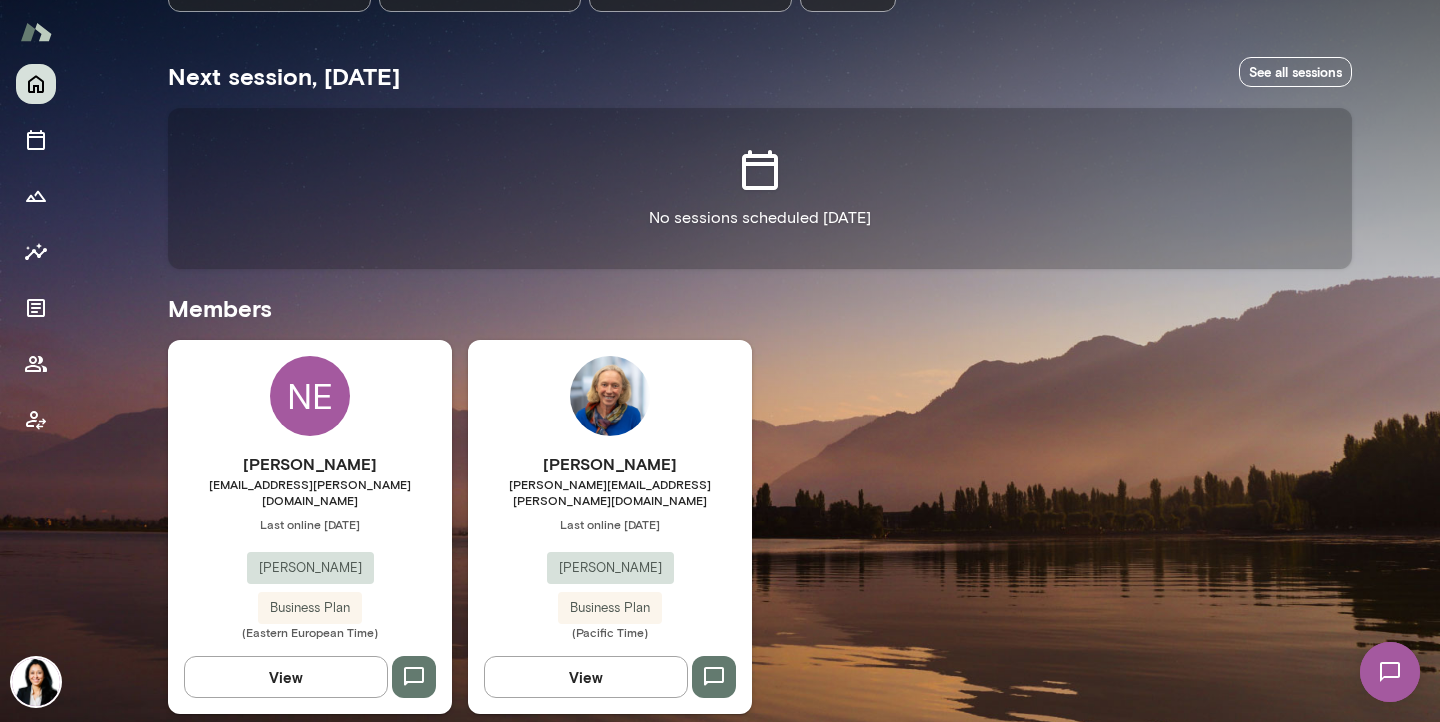click on "NE" at bounding box center [310, 396] 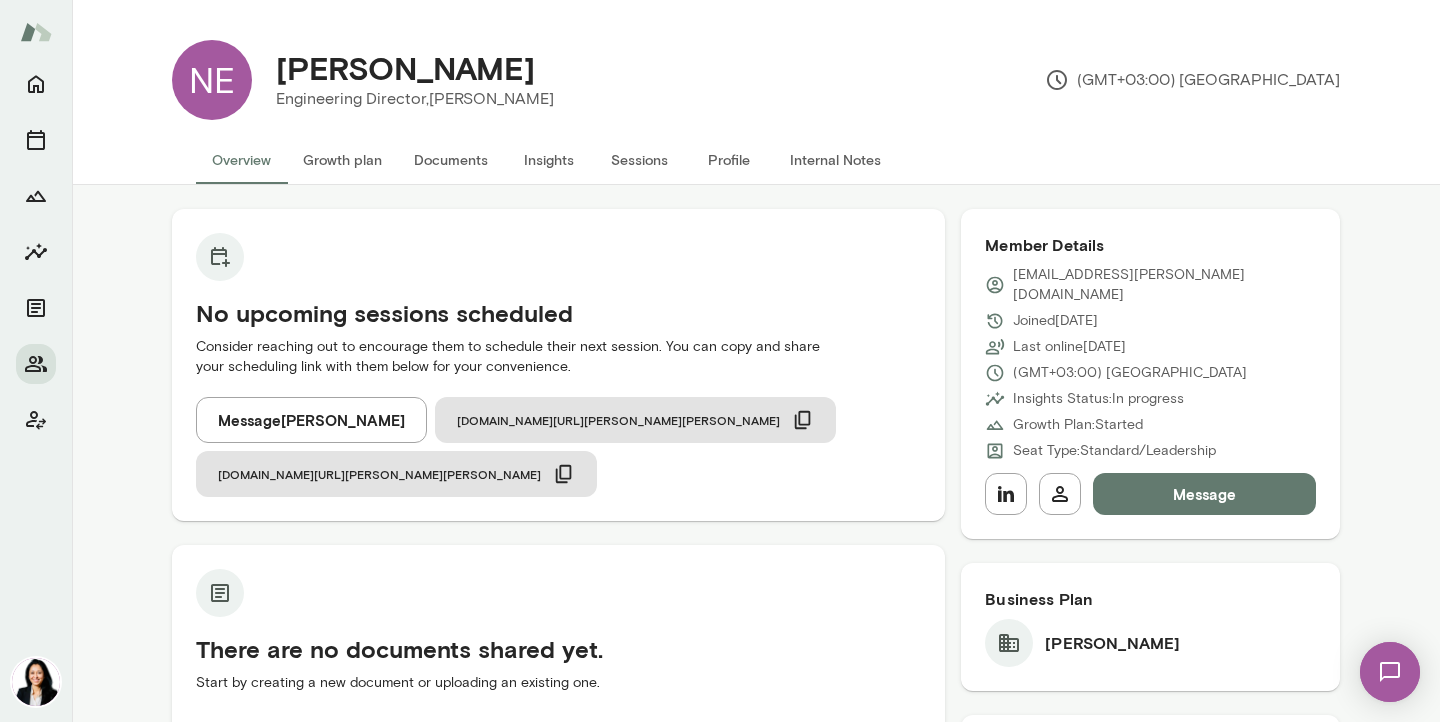 click on "Profile" at bounding box center [729, 160] 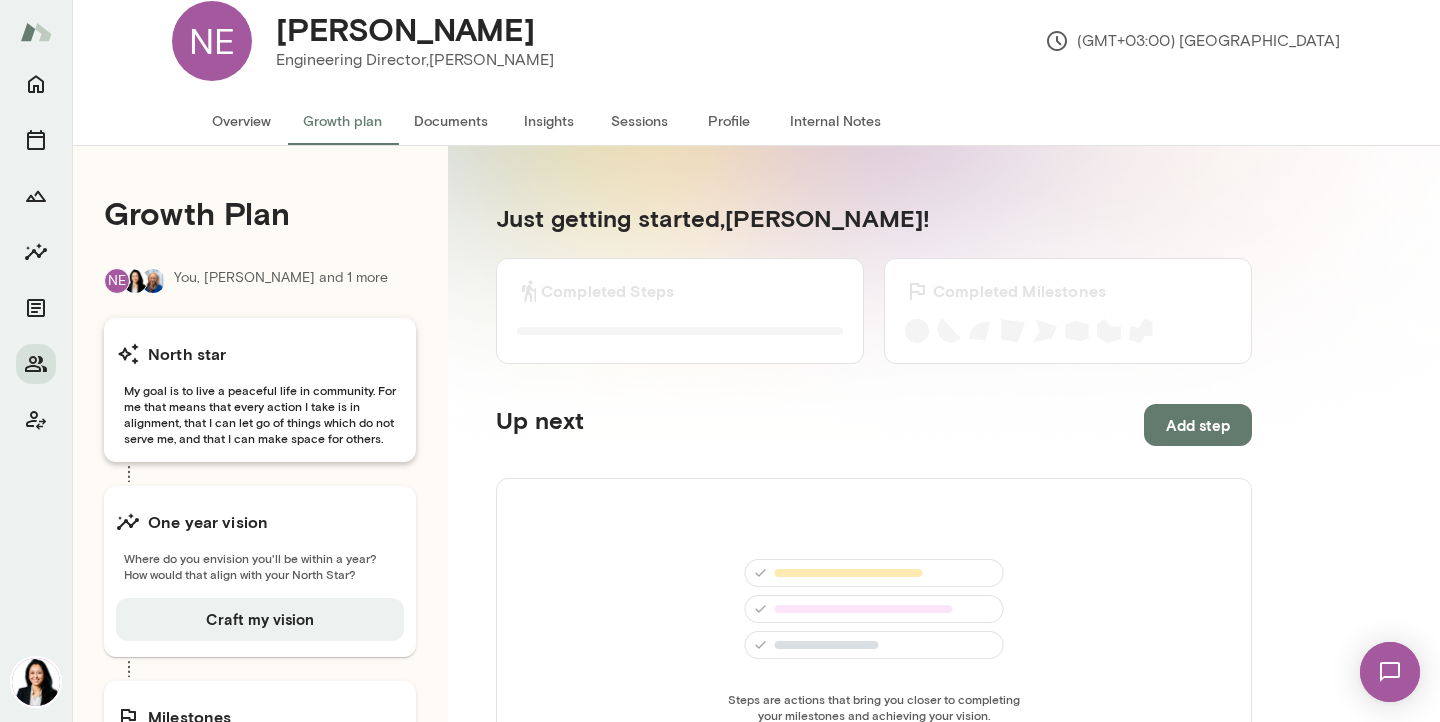 scroll, scrollTop: 0, scrollLeft: 0, axis: both 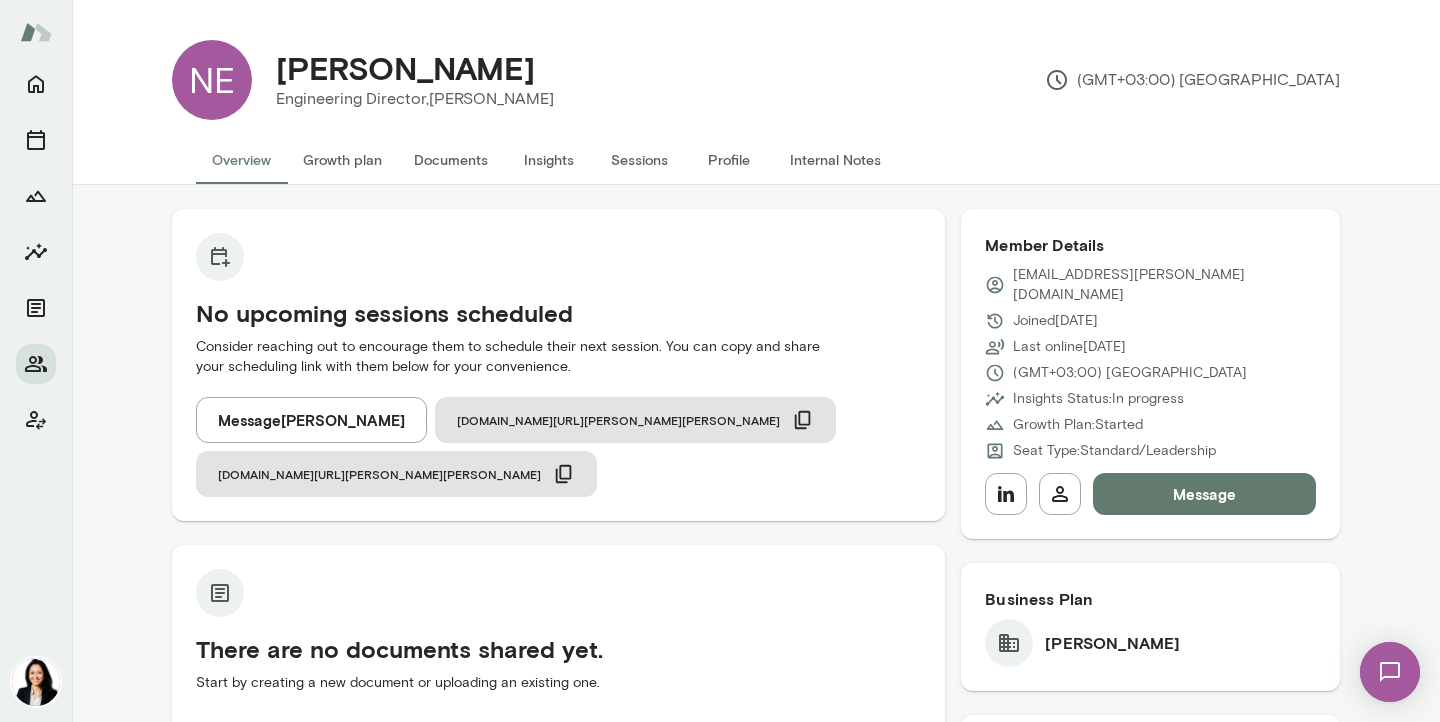 click at bounding box center [36, 682] 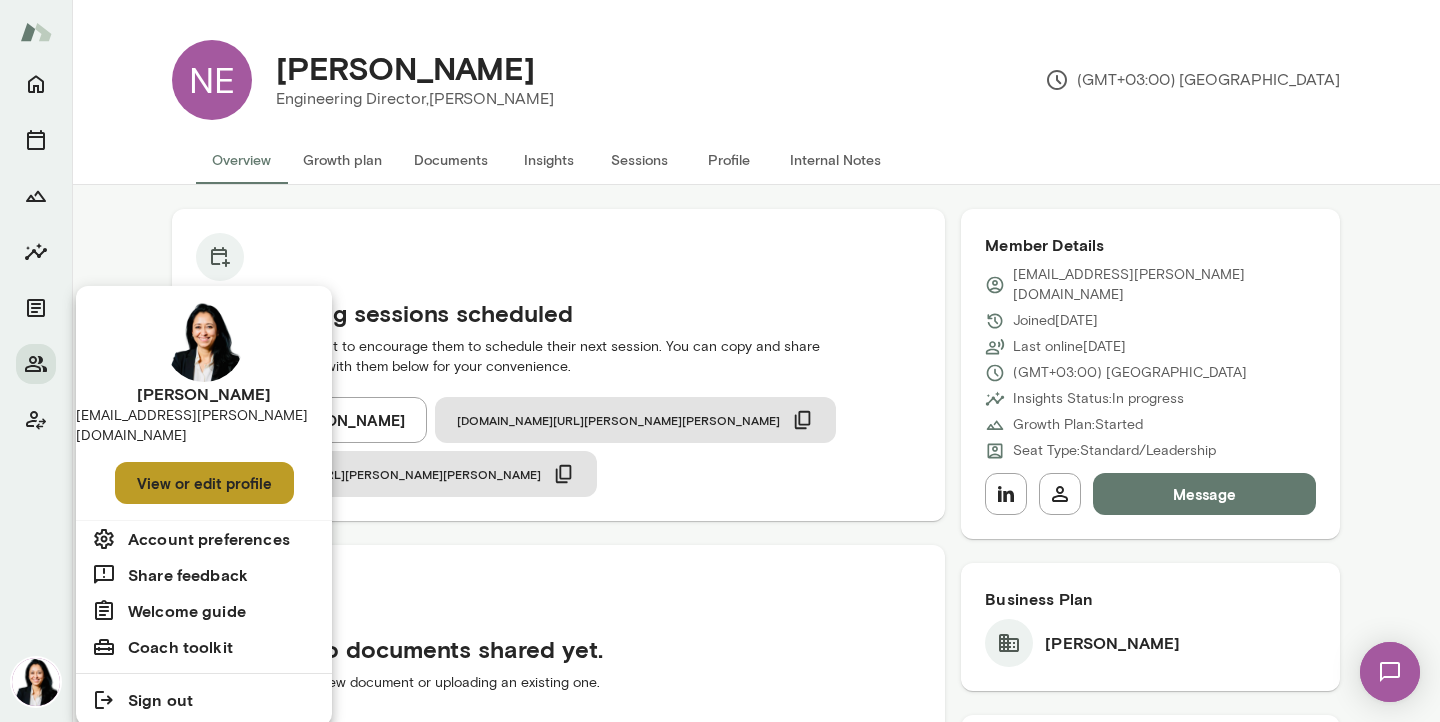 click on "View or edit profile" at bounding box center (204, 483) 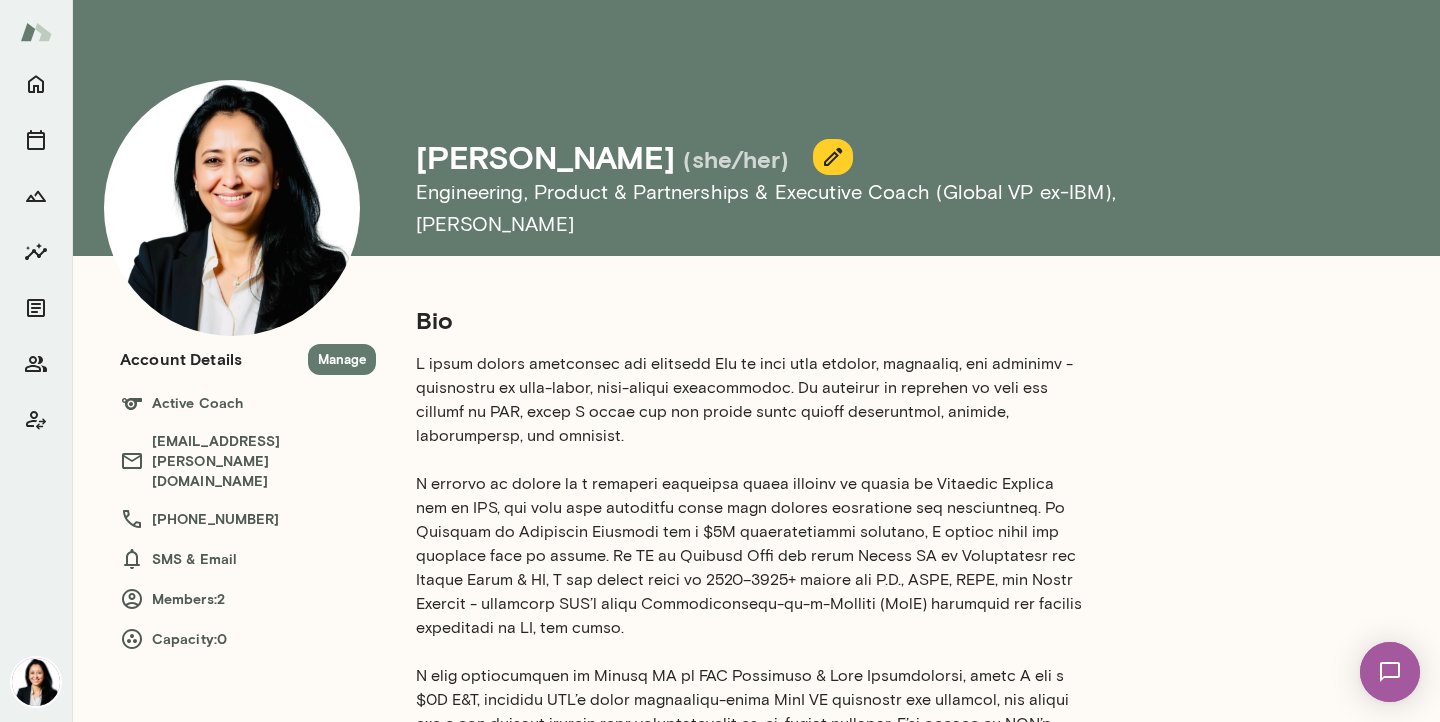 click 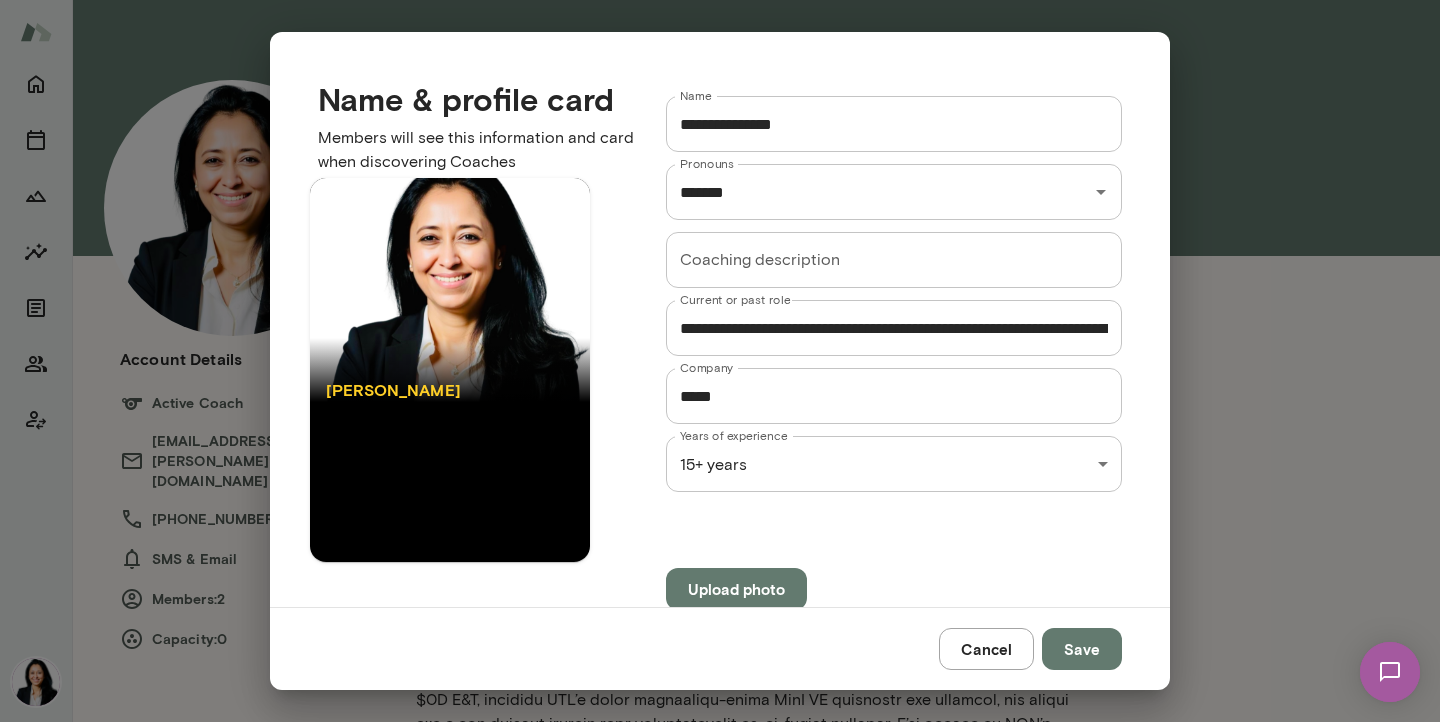 click on "**********" at bounding box center (894, 328) 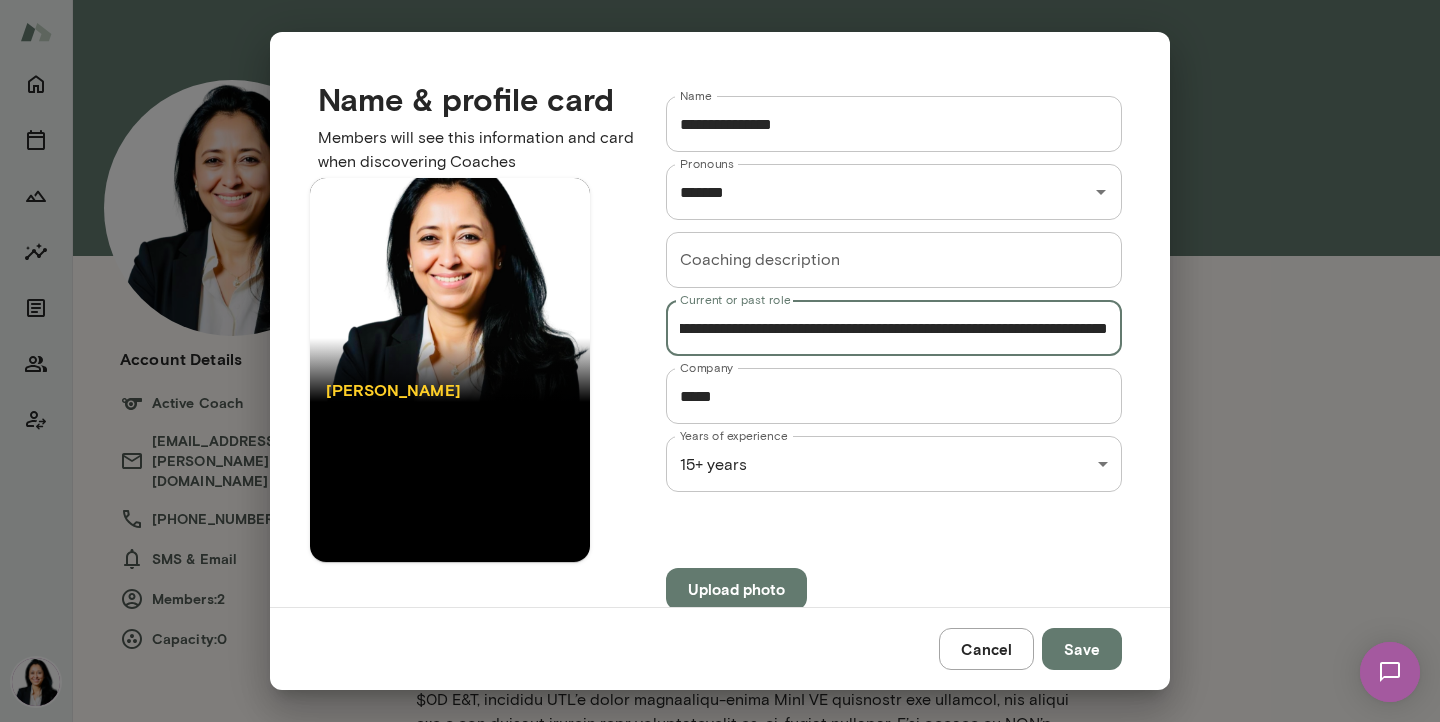 scroll, scrollTop: 0, scrollLeft: 192, axis: horizontal 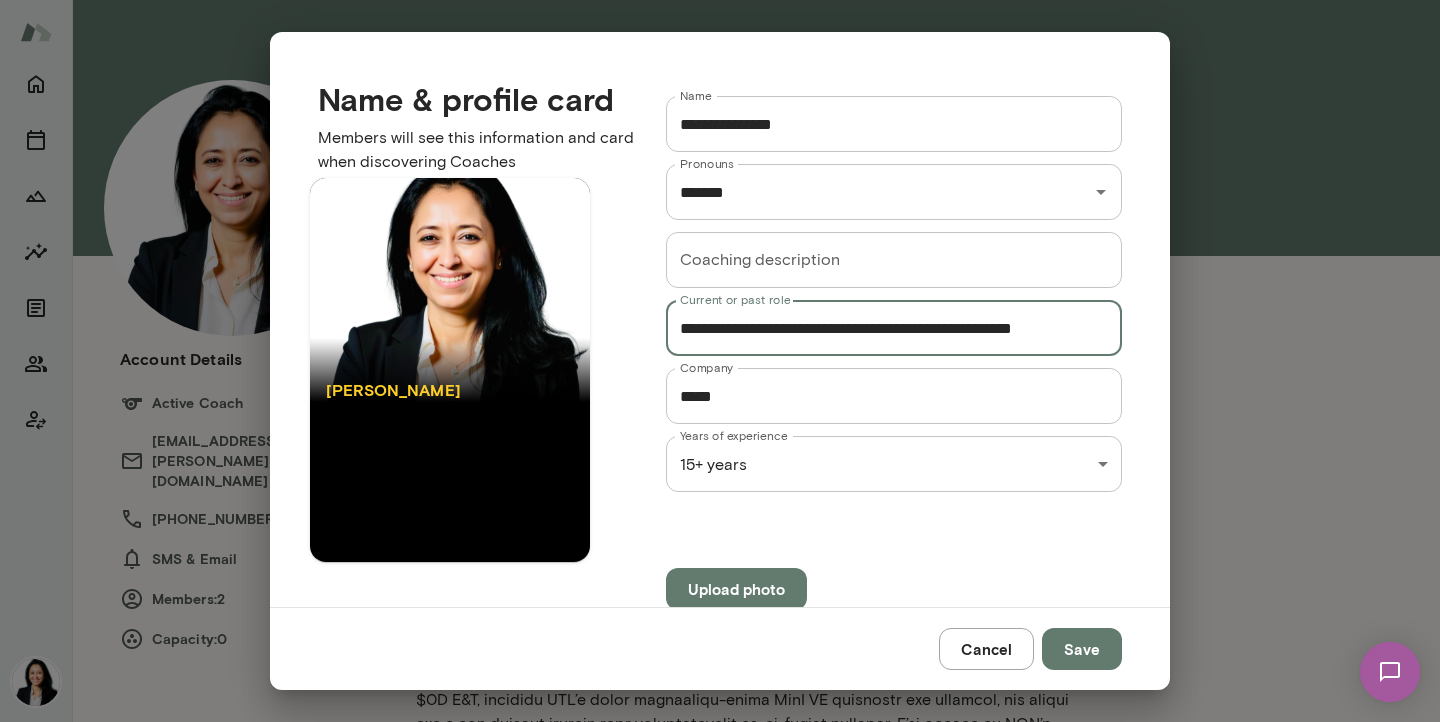 click on "**********" at bounding box center (894, 328) 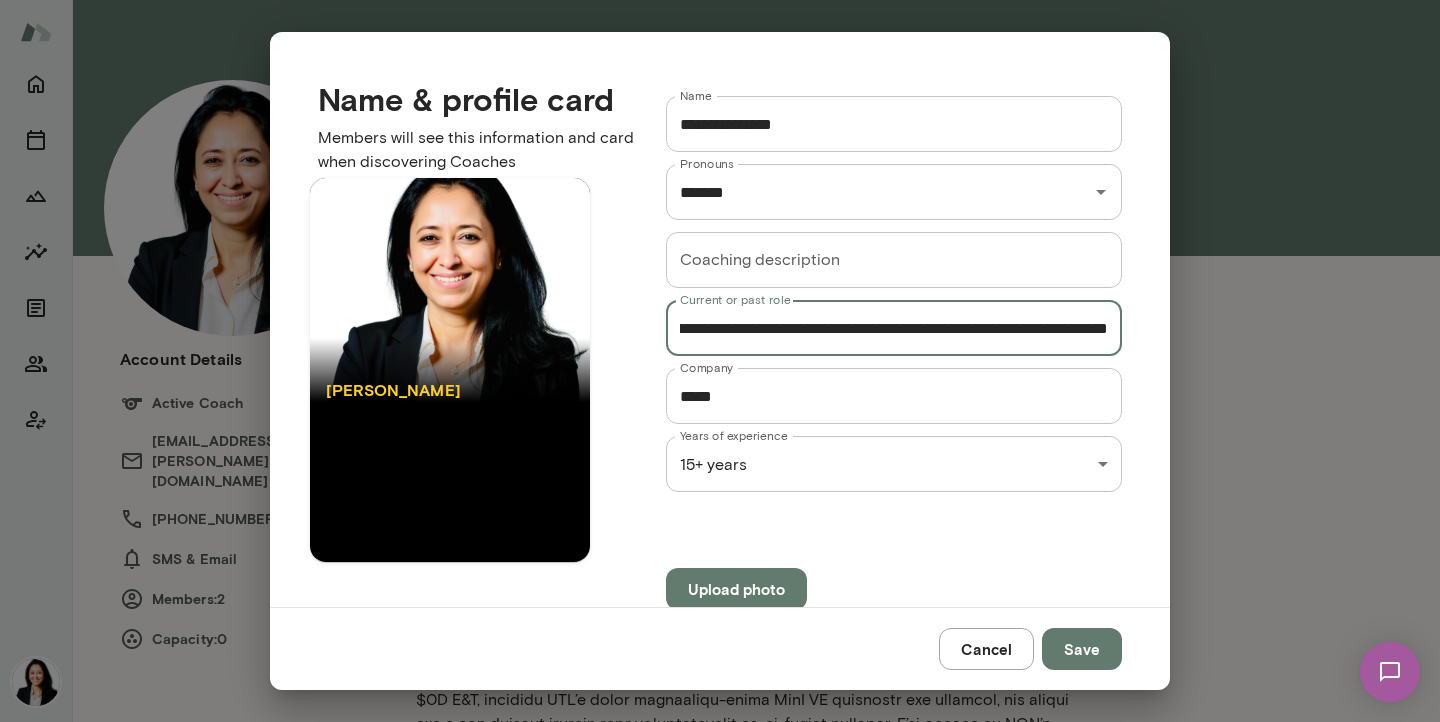 scroll, scrollTop: 0, scrollLeft: 0, axis: both 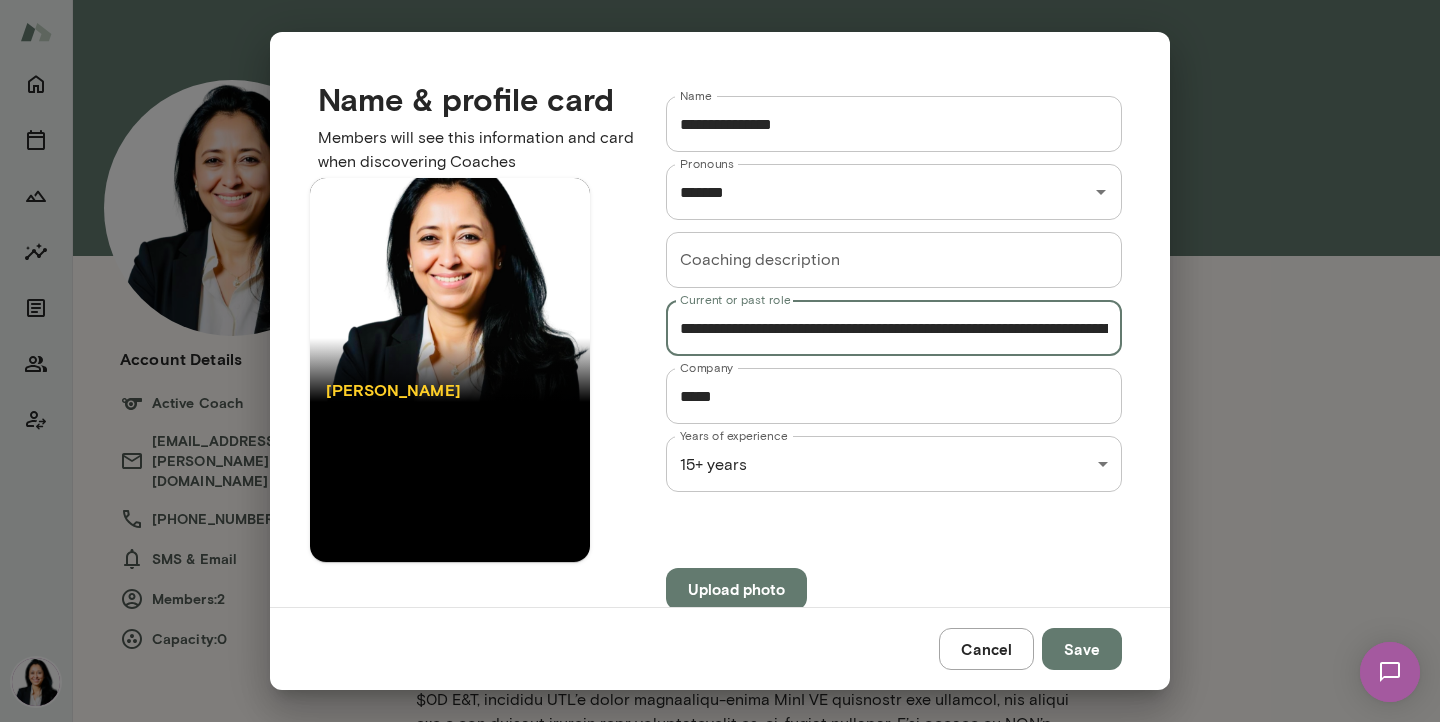 type on "**********" 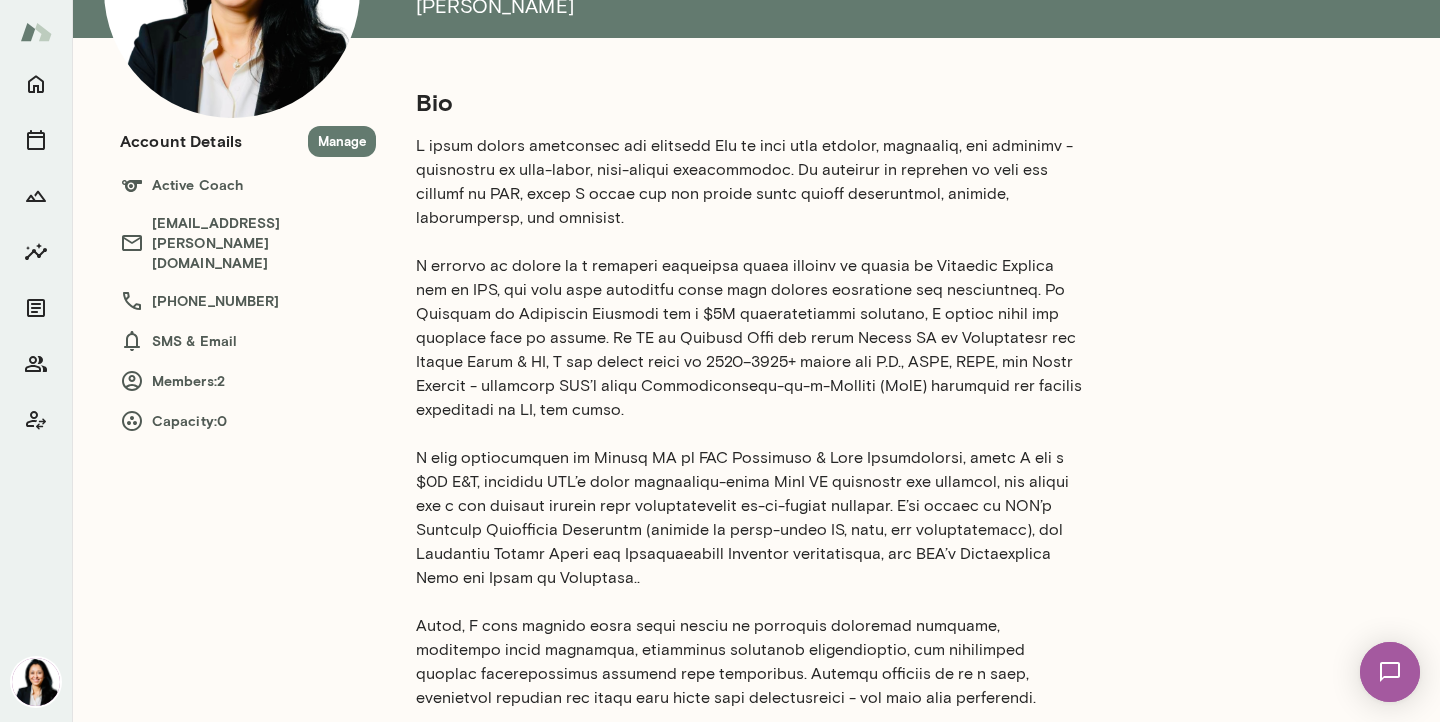 scroll, scrollTop: 0, scrollLeft: 0, axis: both 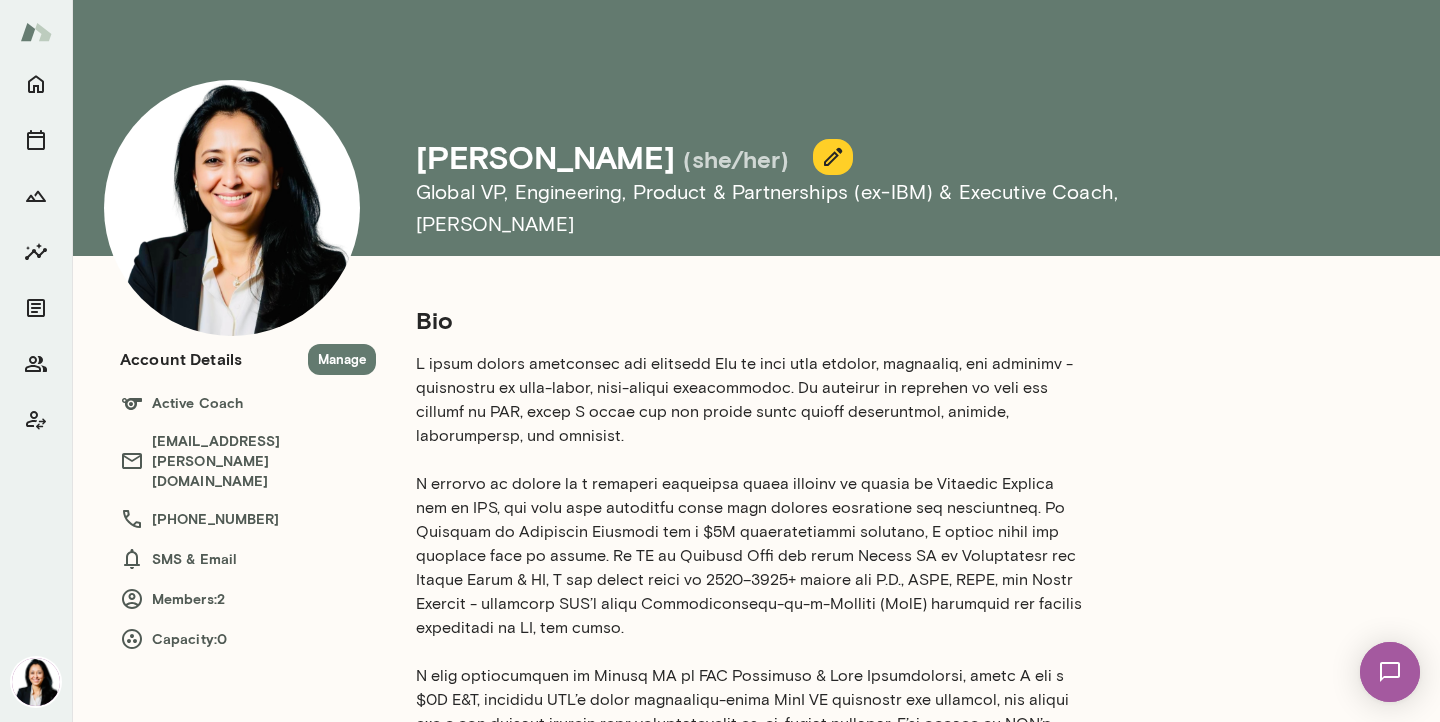 click 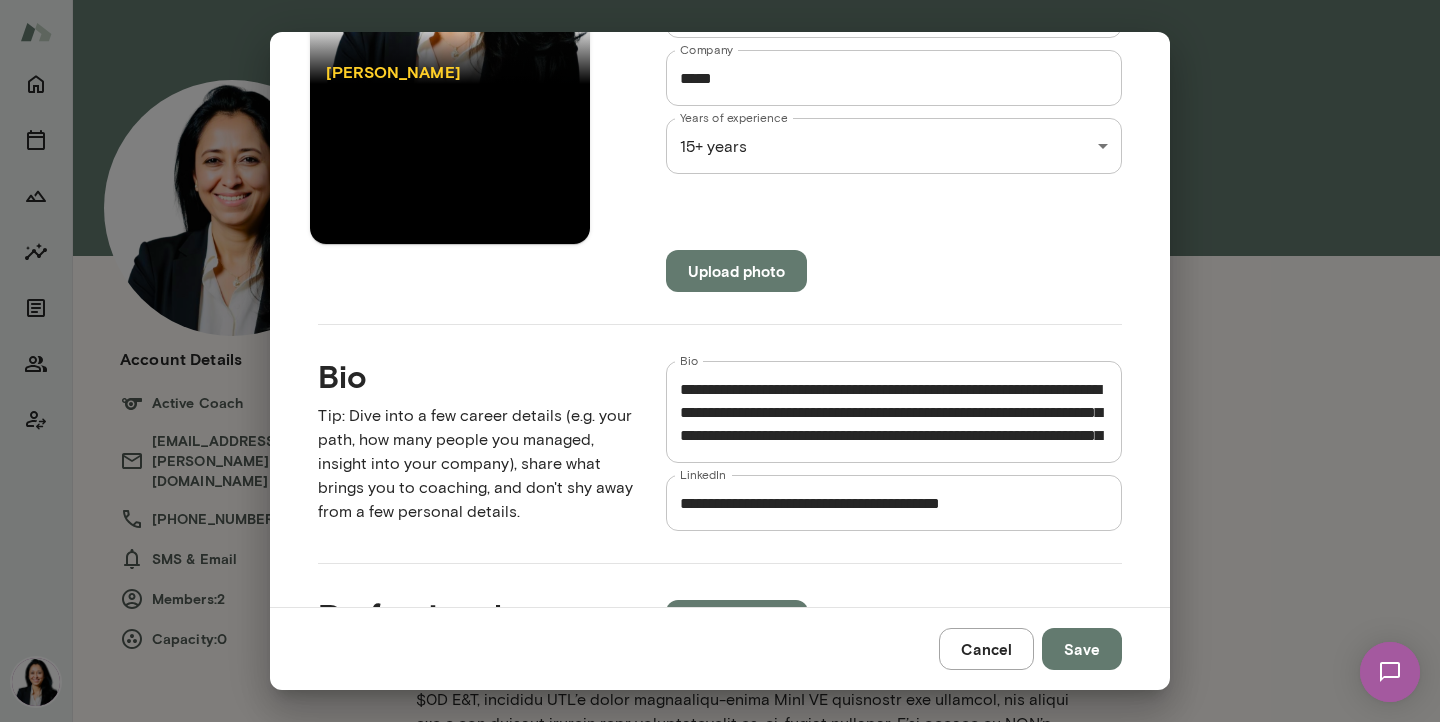 scroll, scrollTop: 338, scrollLeft: 0, axis: vertical 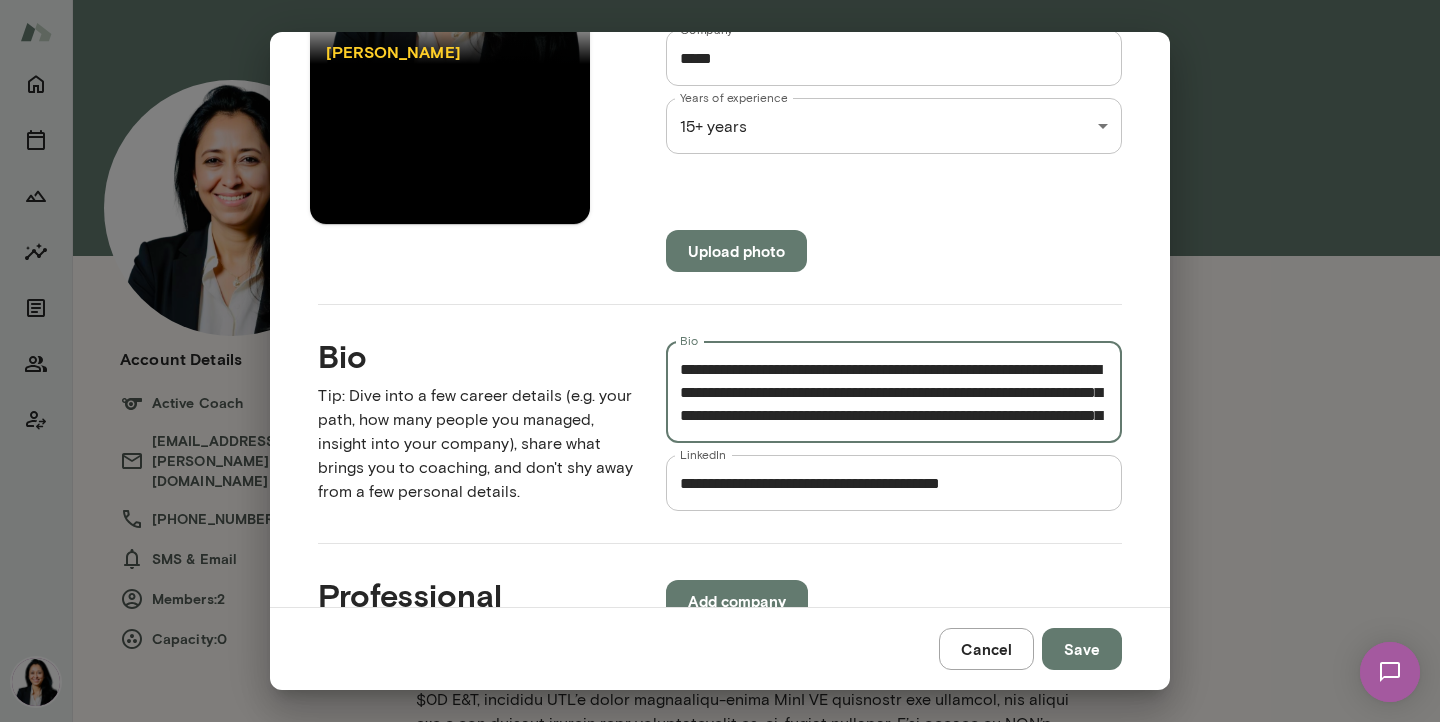 click on "Bio" at bounding box center [894, 392] 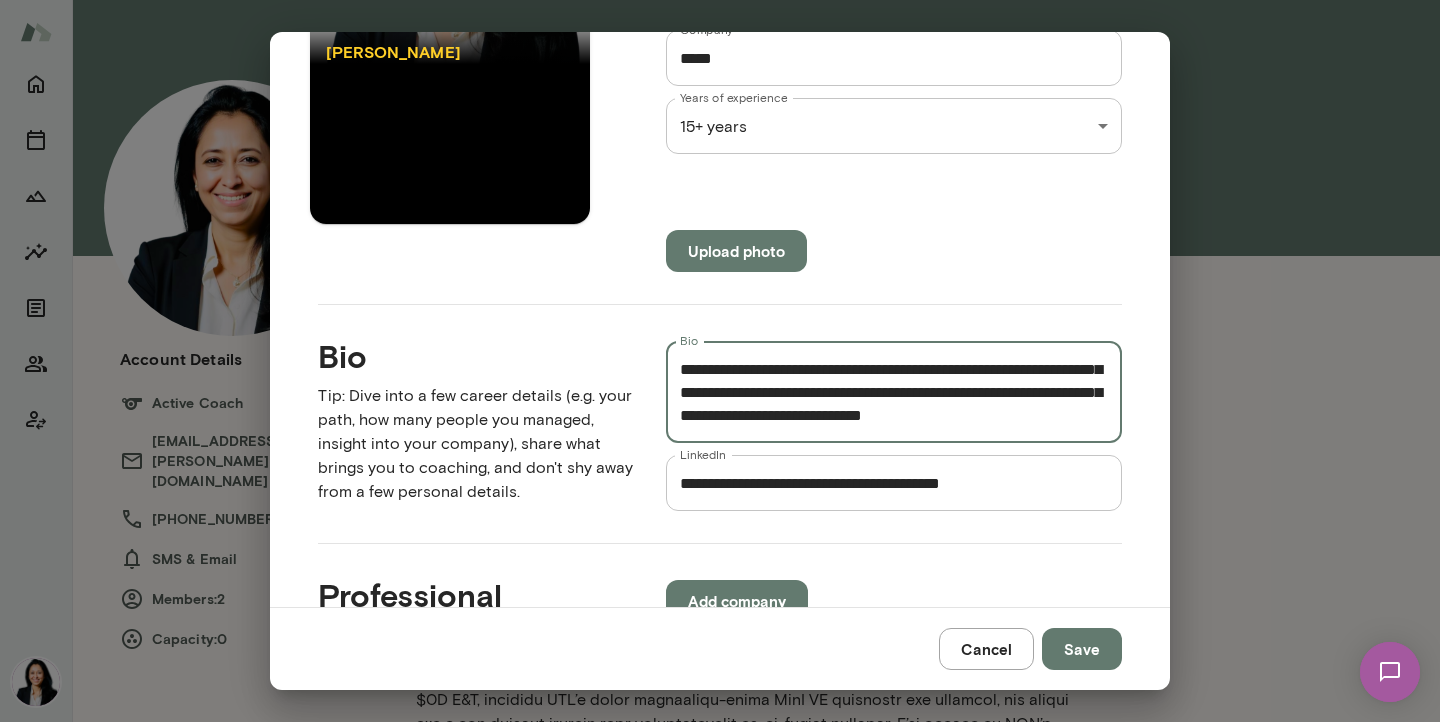 scroll, scrollTop: 851, scrollLeft: 0, axis: vertical 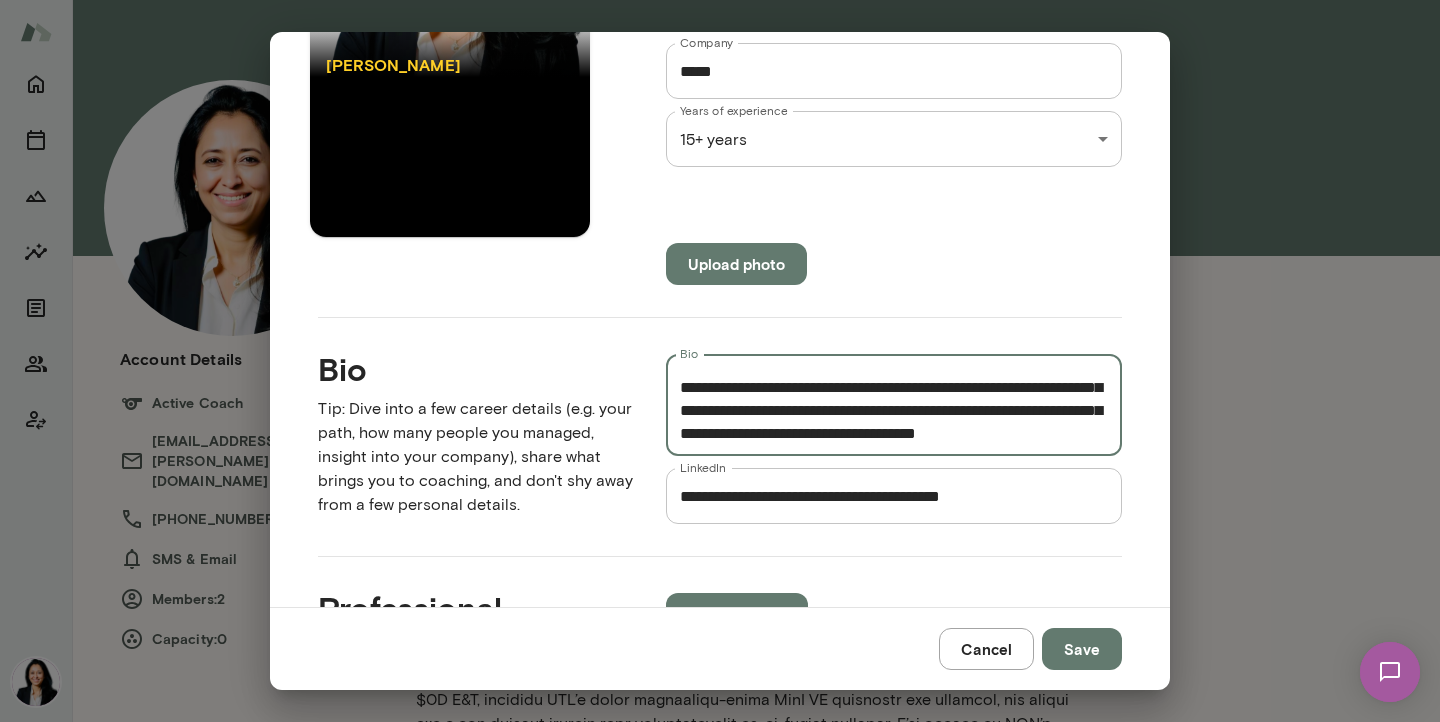 click on "Bio" at bounding box center [894, 405] 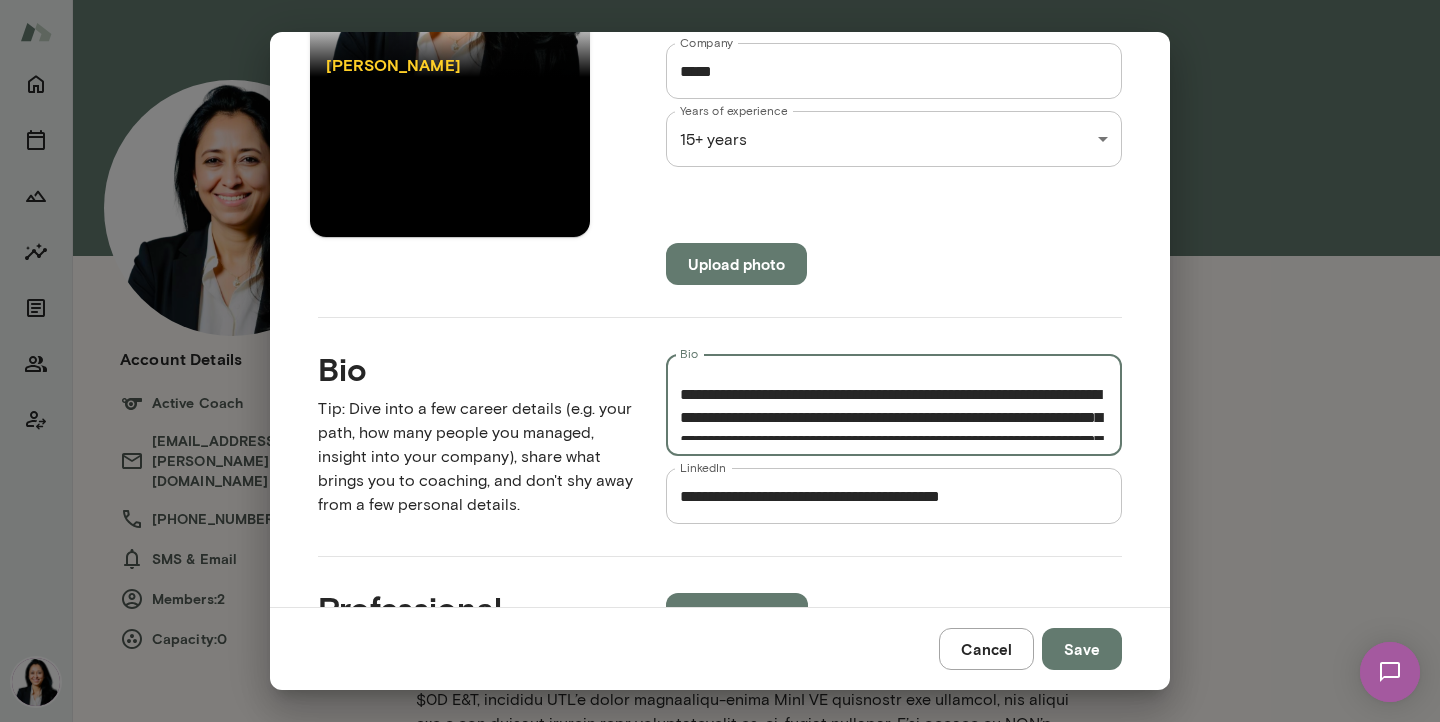 scroll, scrollTop: 528, scrollLeft: 0, axis: vertical 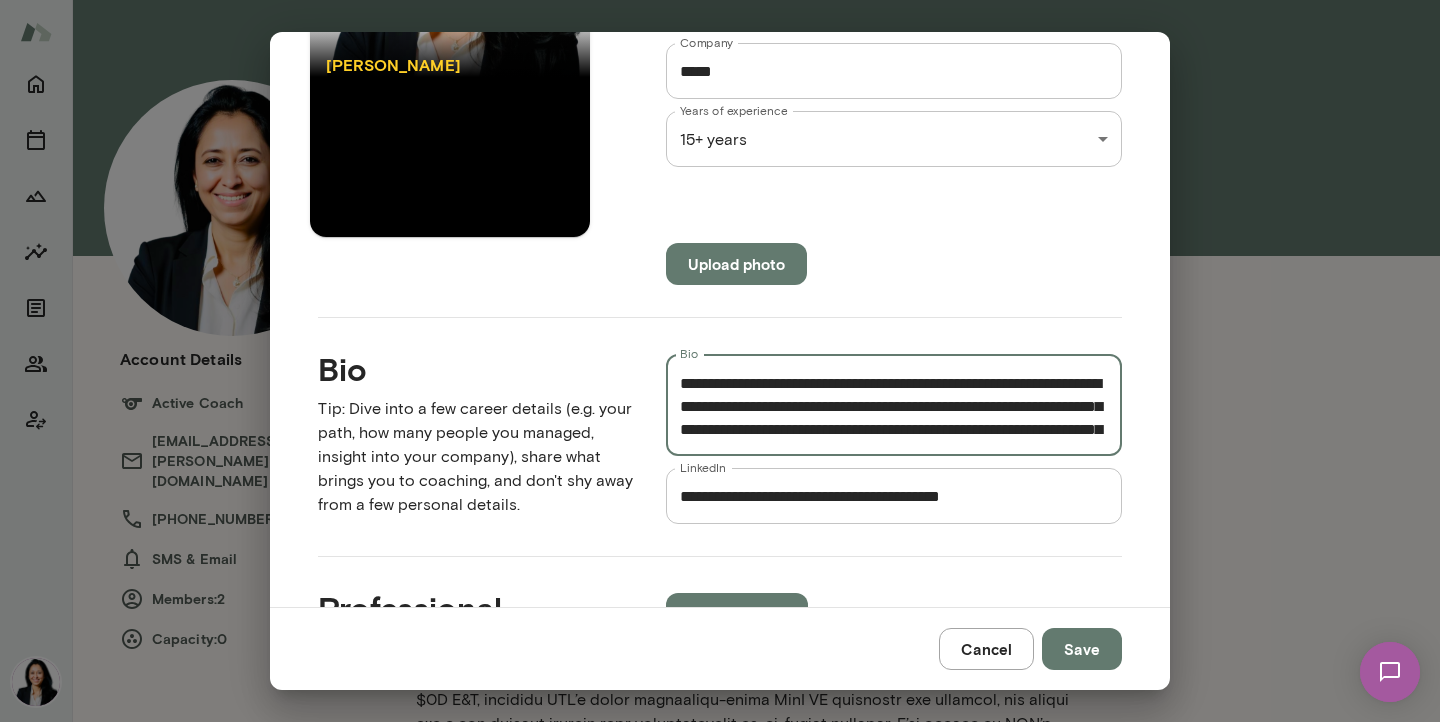 type on "**********" 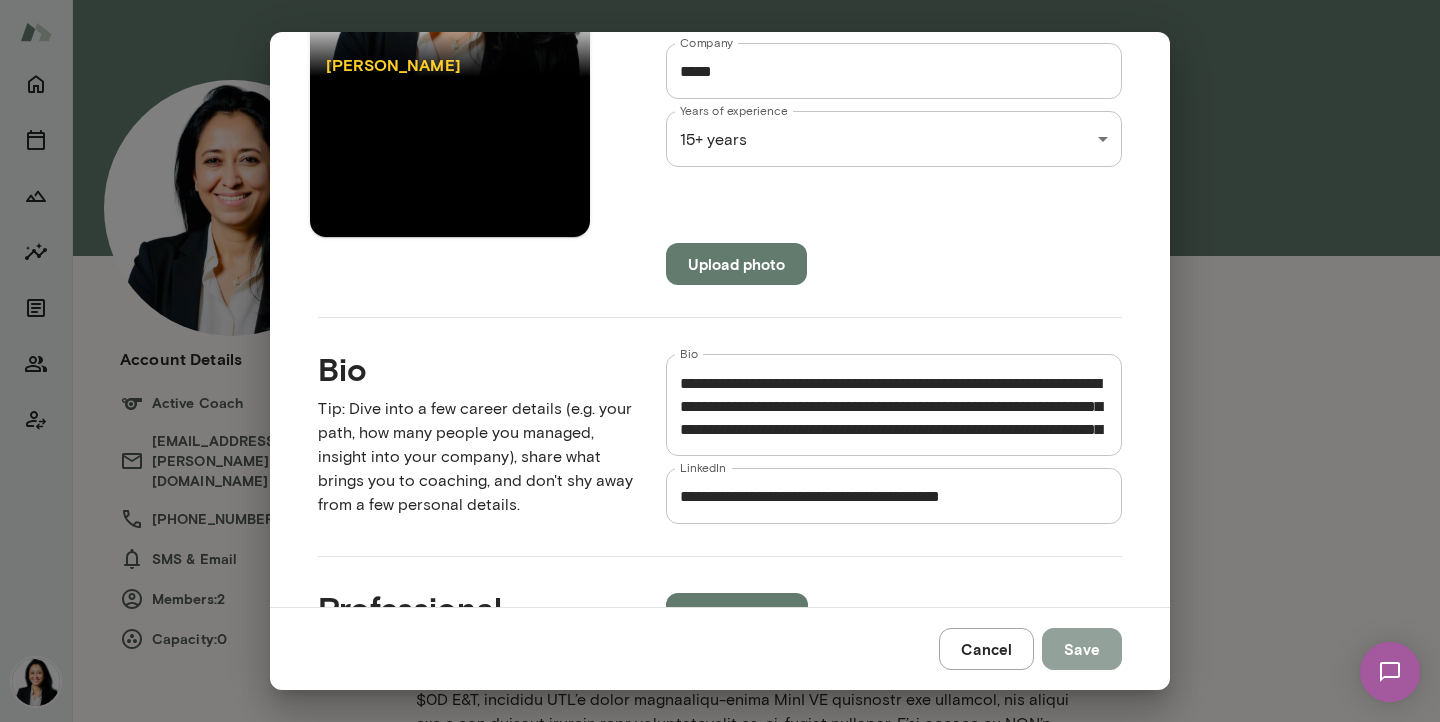click on "Save" at bounding box center [1082, 649] 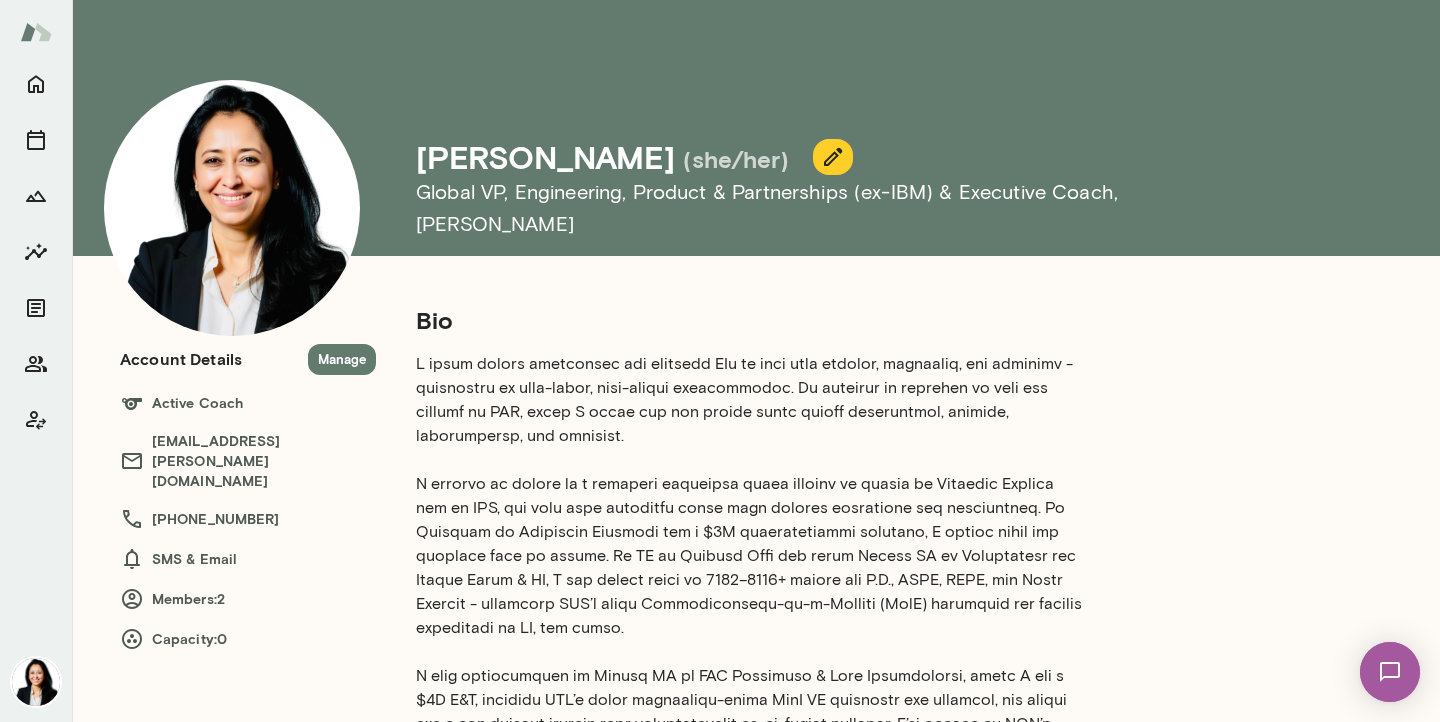 scroll, scrollTop: 9, scrollLeft: 0, axis: vertical 